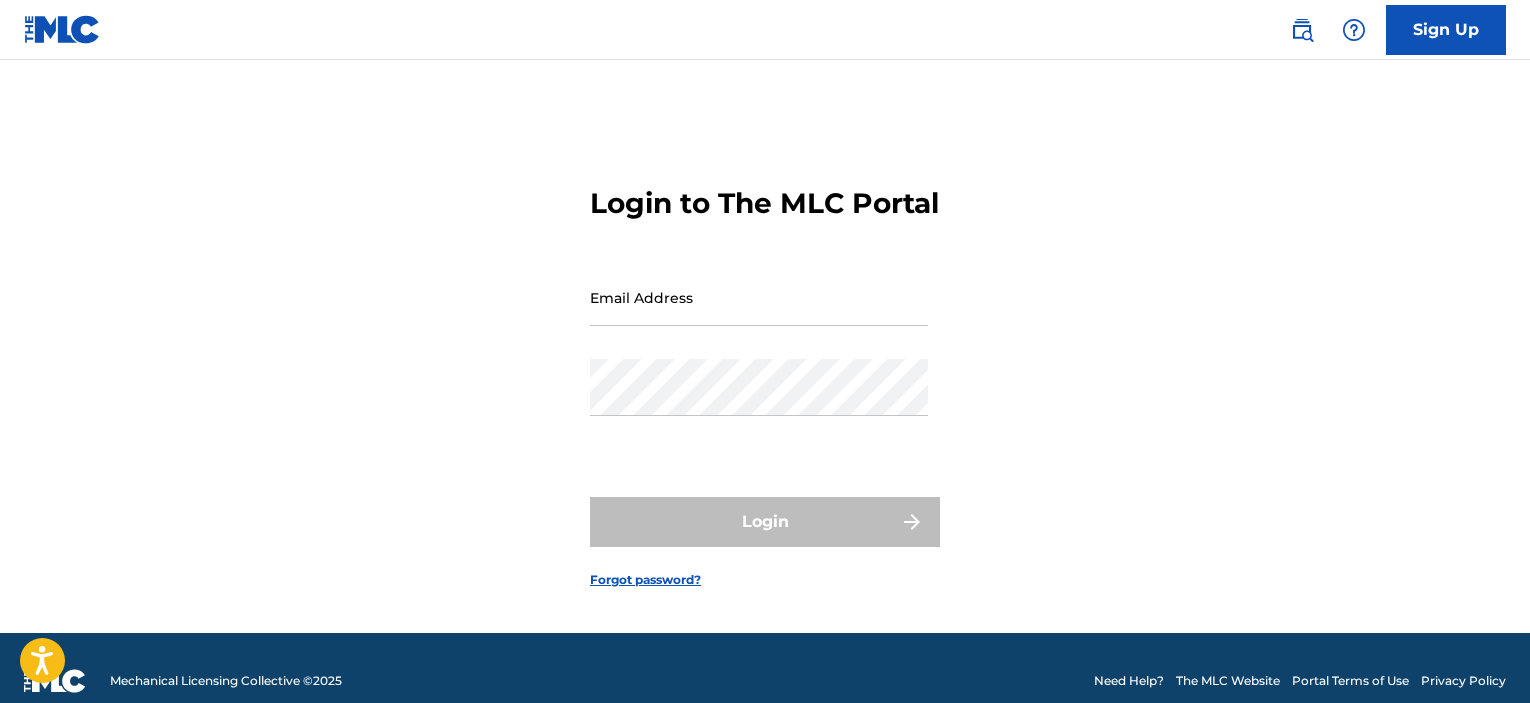 scroll, scrollTop: 0, scrollLeft: 0, axis: both 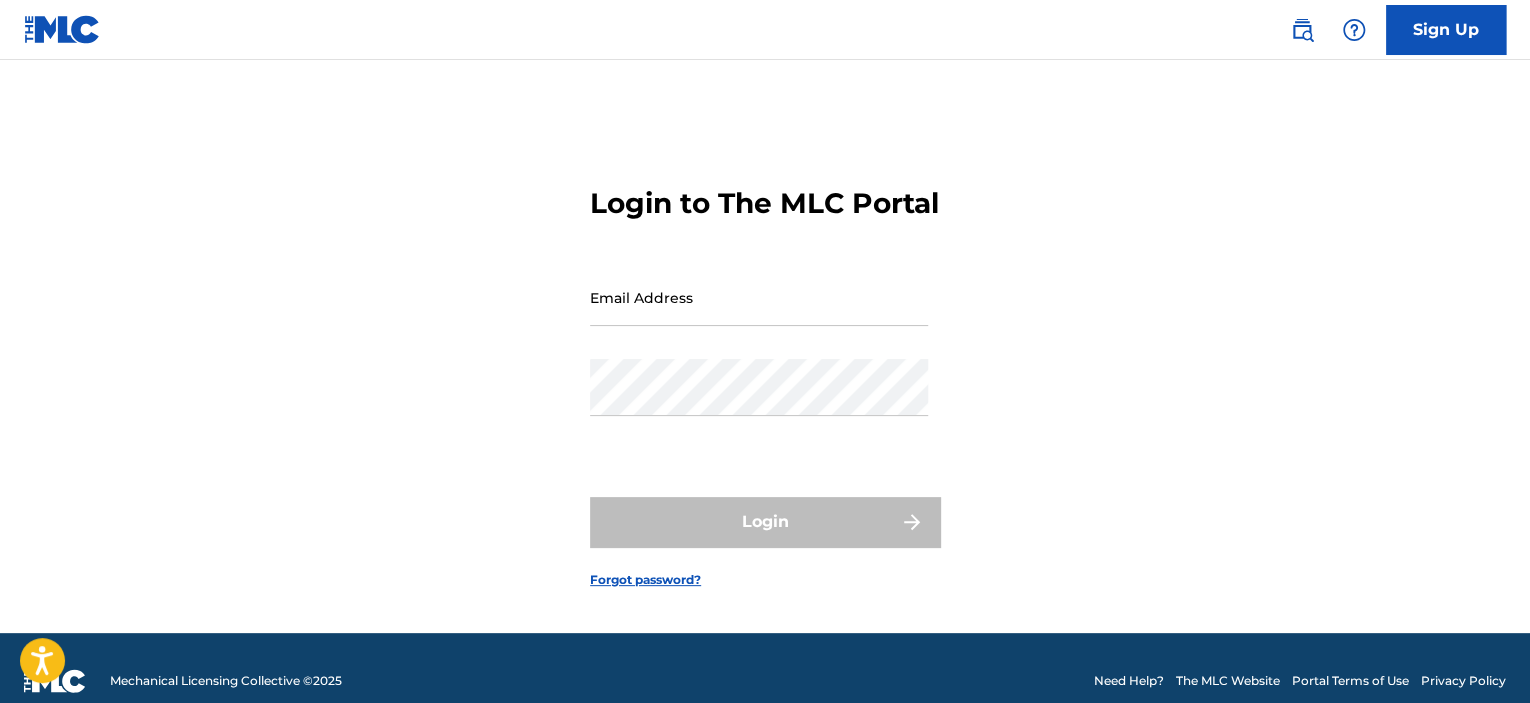 drag, startPoint x: 0, startPoint y: 0, endPoint x: 705, endPoint y: 335, distance: 780.5447 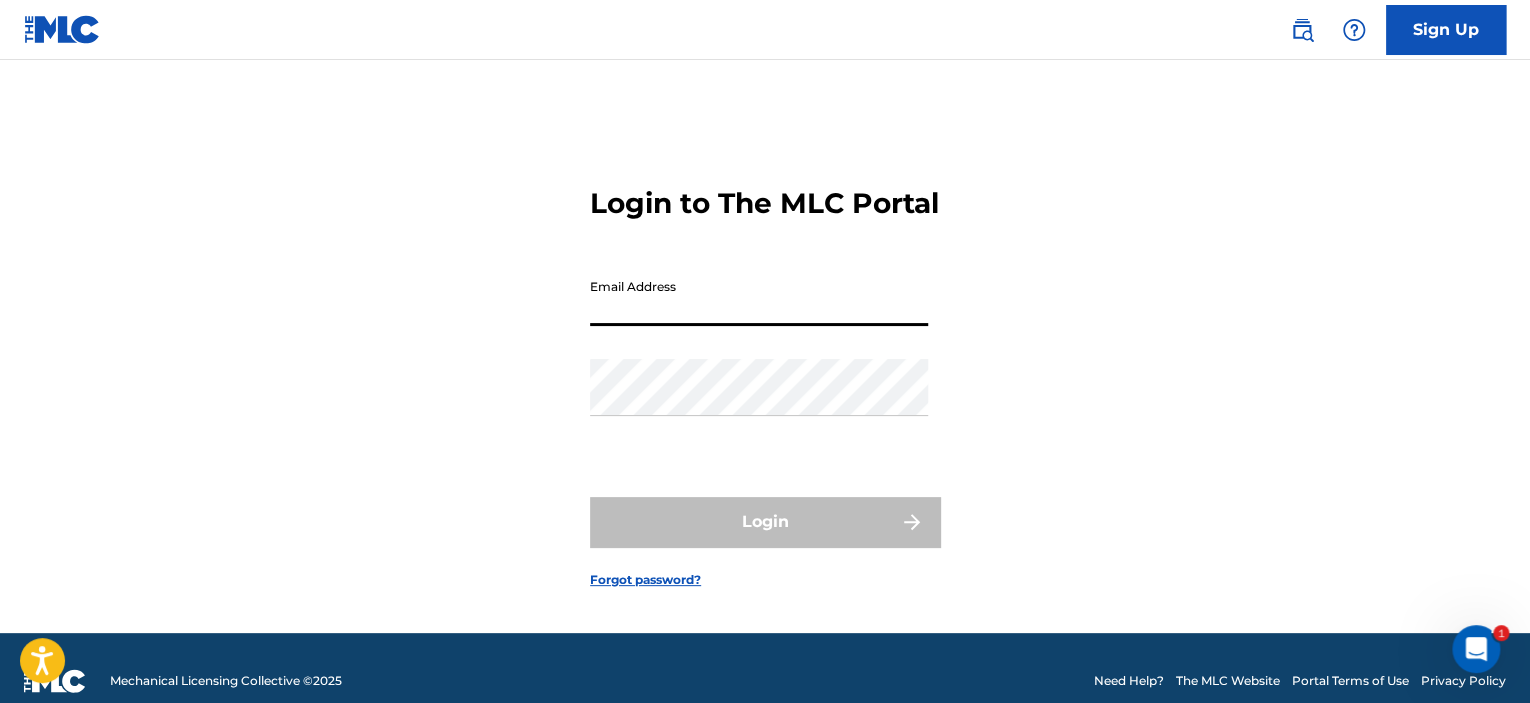 scroll, scrollTop: 0, scrollLeft: 0, axis: both 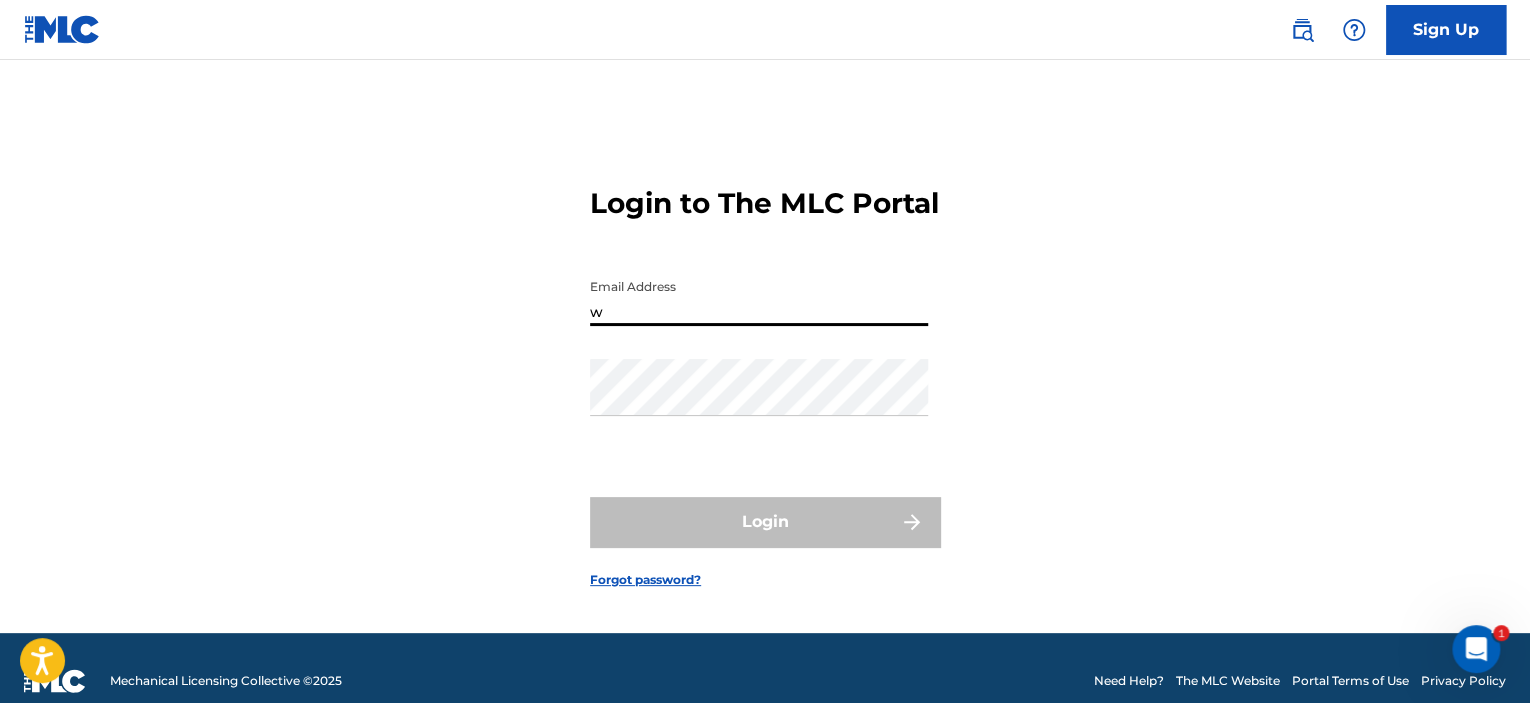 type on "[EMAIL_ADDRESS][DOMAIN_NAME]" 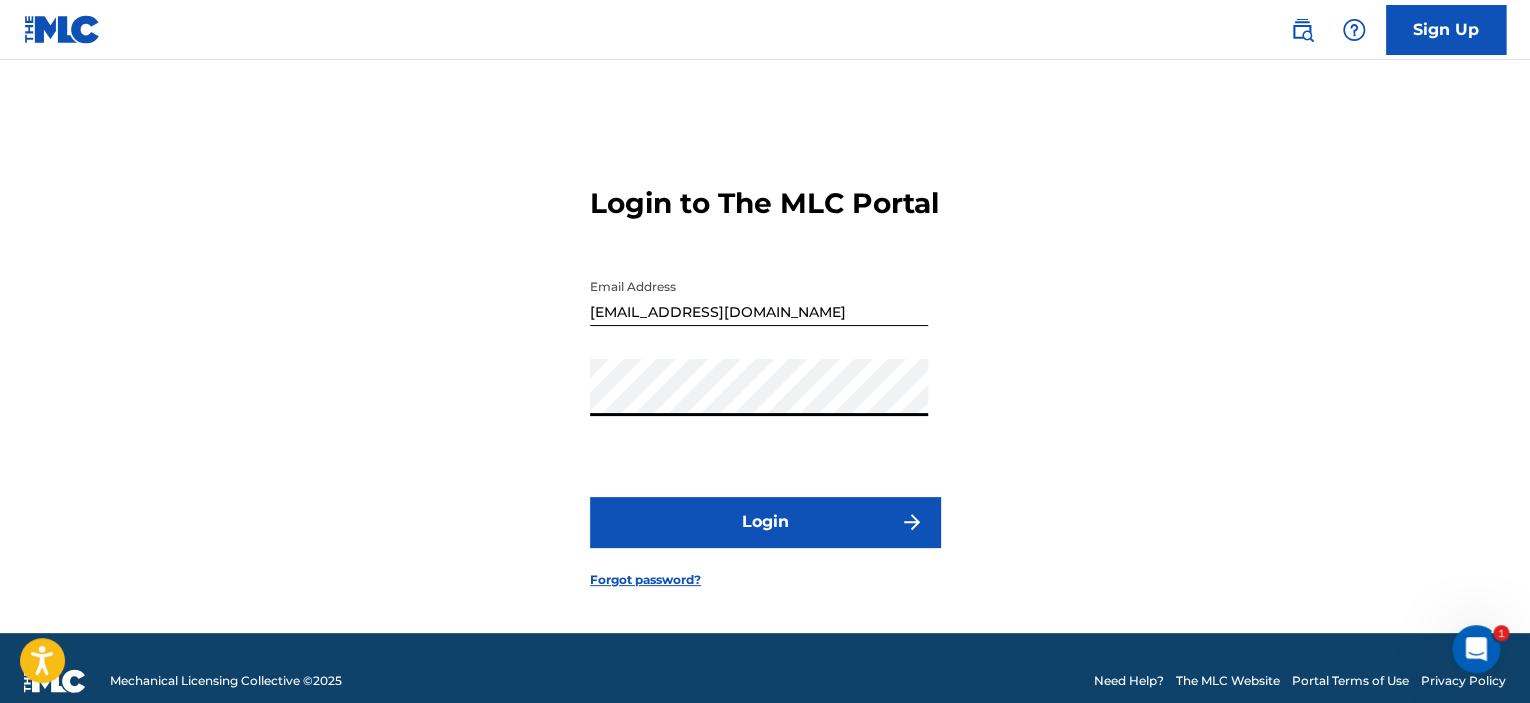click on "Login" at bounding box center (765, 522) 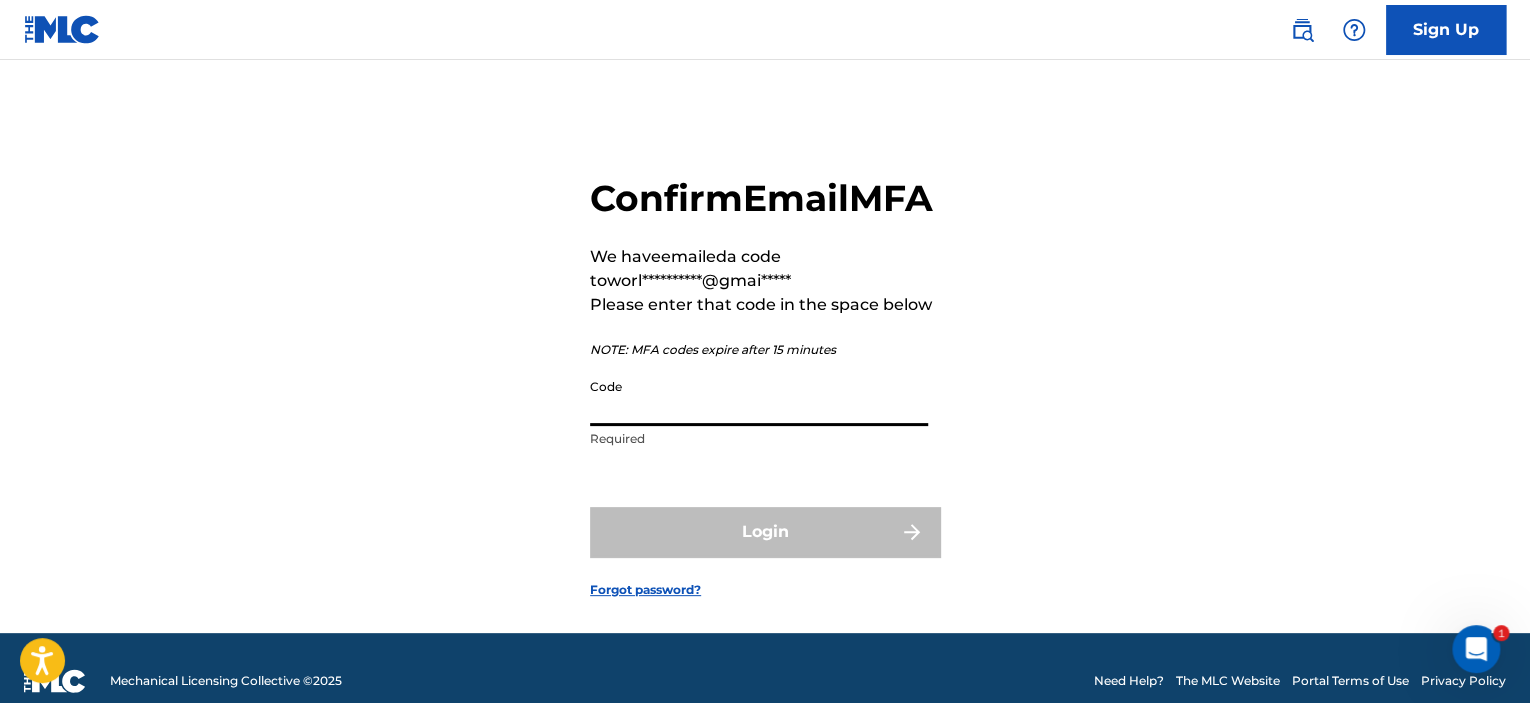 click on "Code" at bounding box center (759, 397) 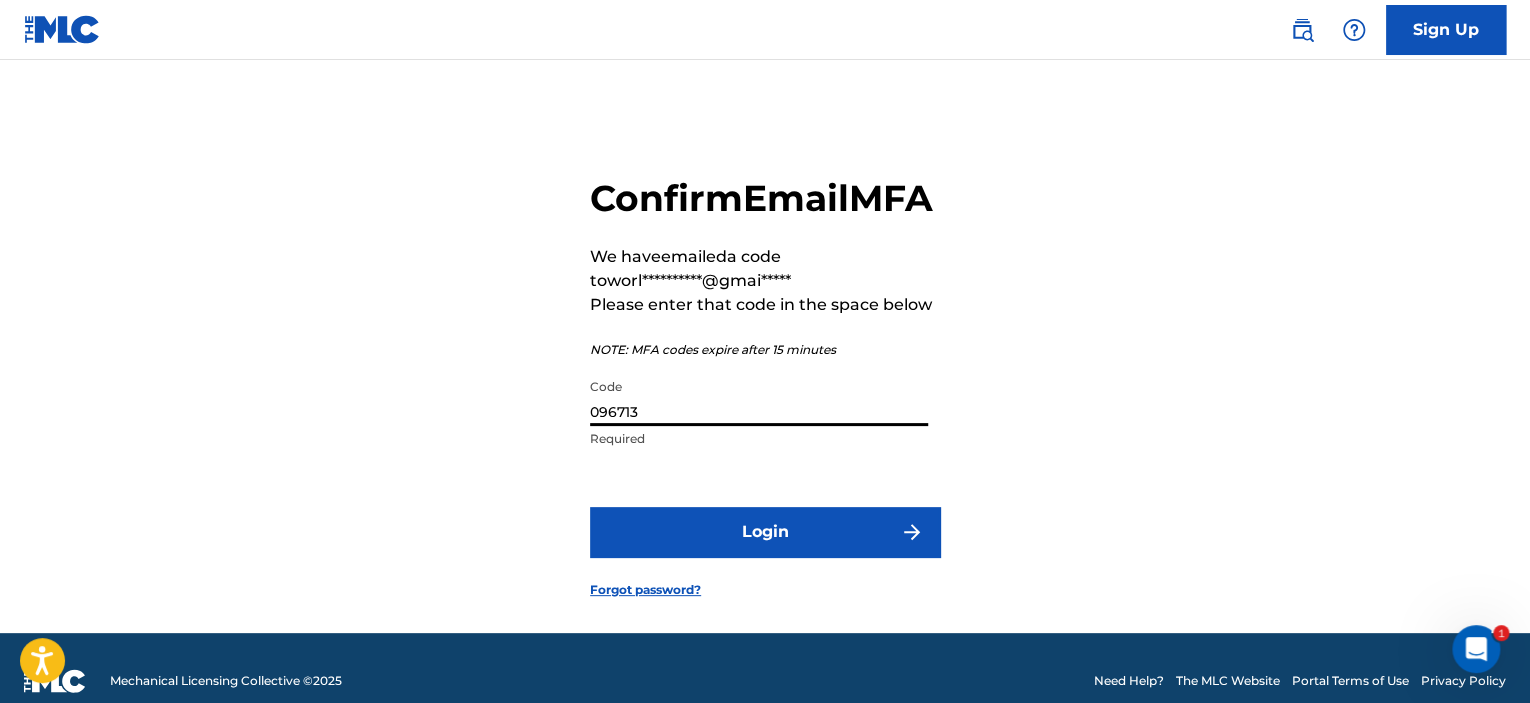 type on "096713" 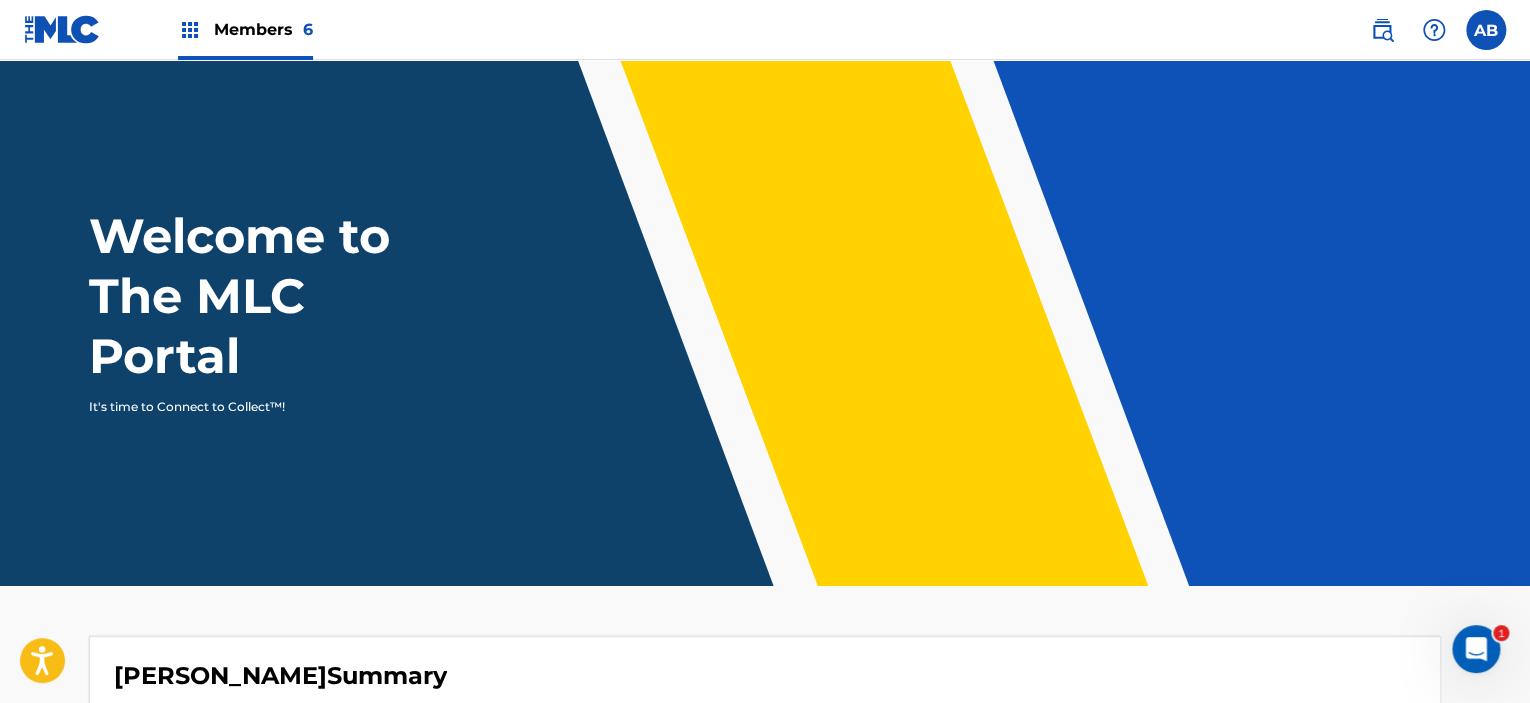 scroll, scrollTop: 0, scrollLeft: 0, axis: both 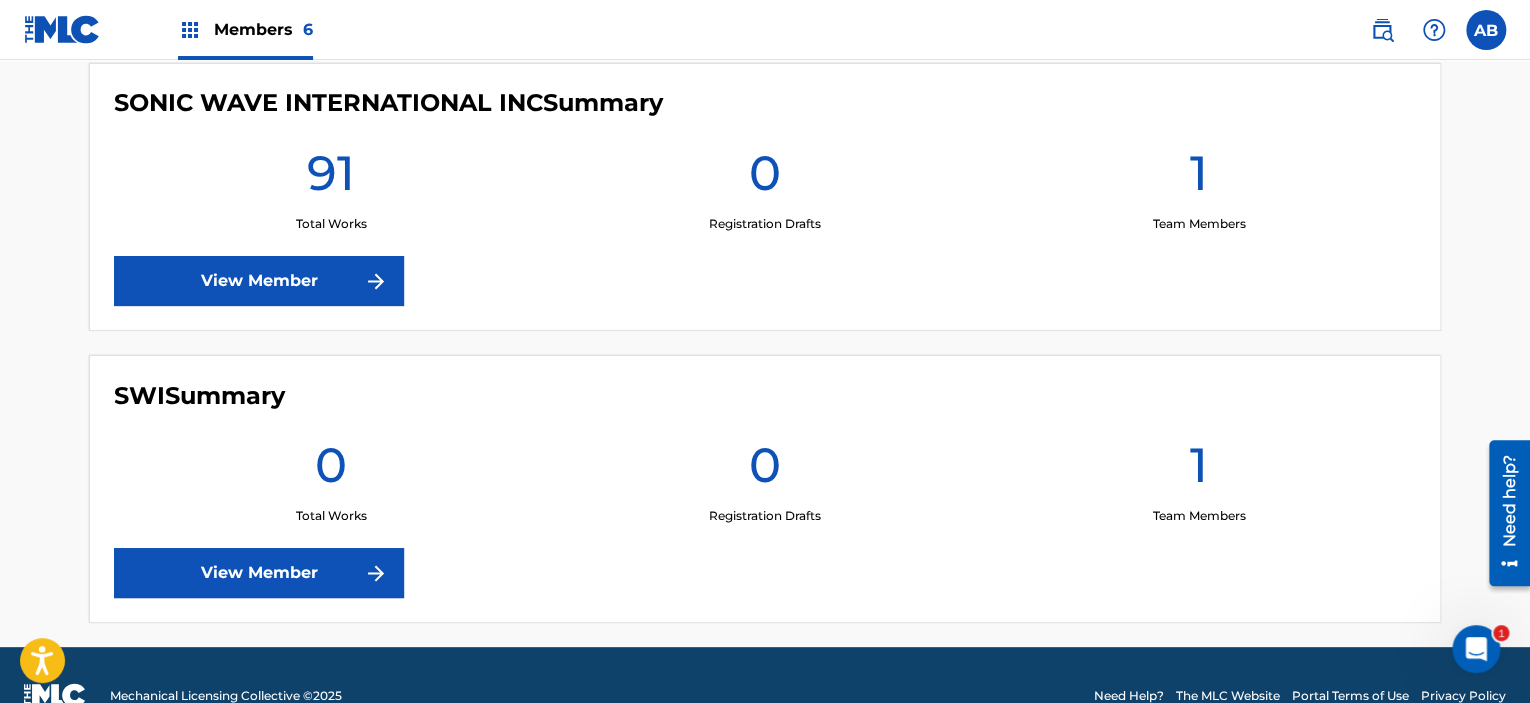 click at bounding box center [376, 573] 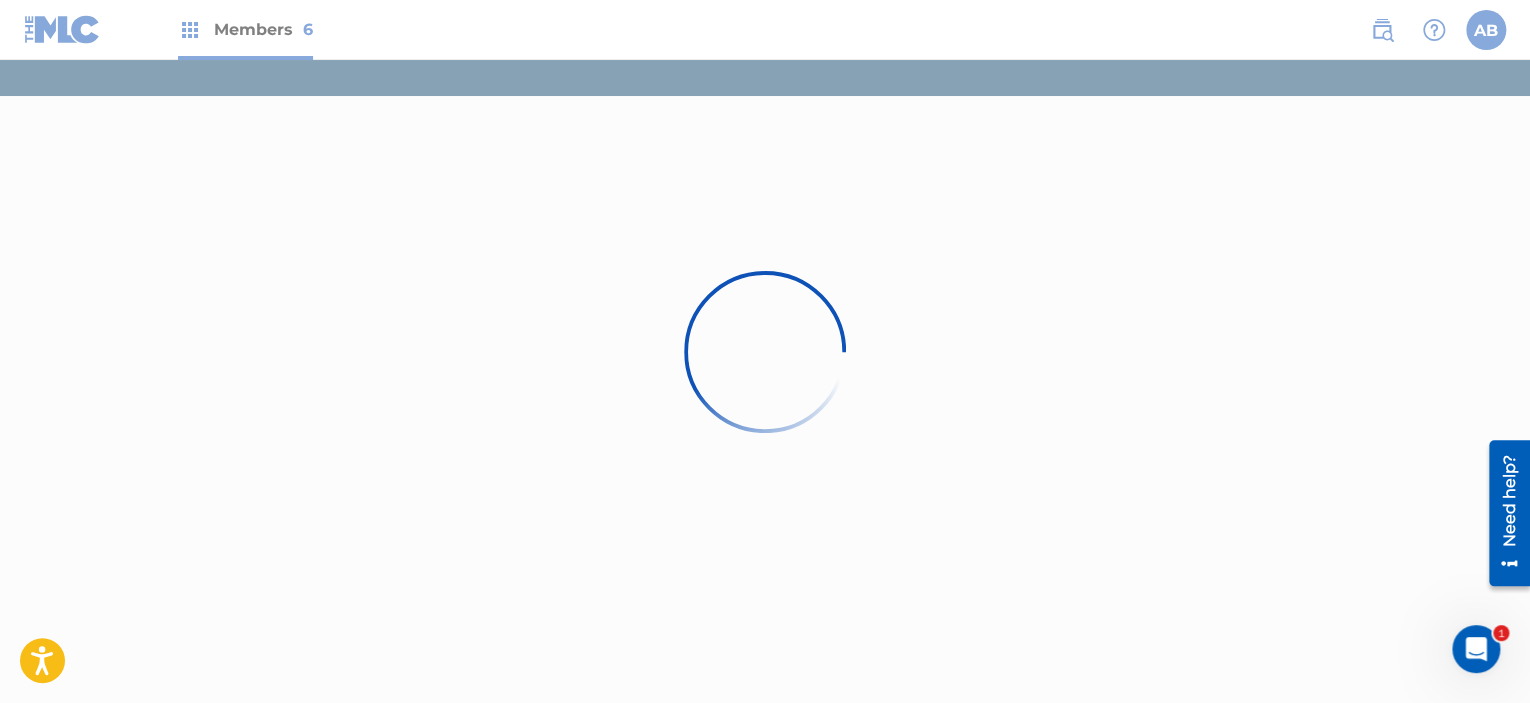 scroll, scrollTop: 0, scrollLeft: 0, axis: both 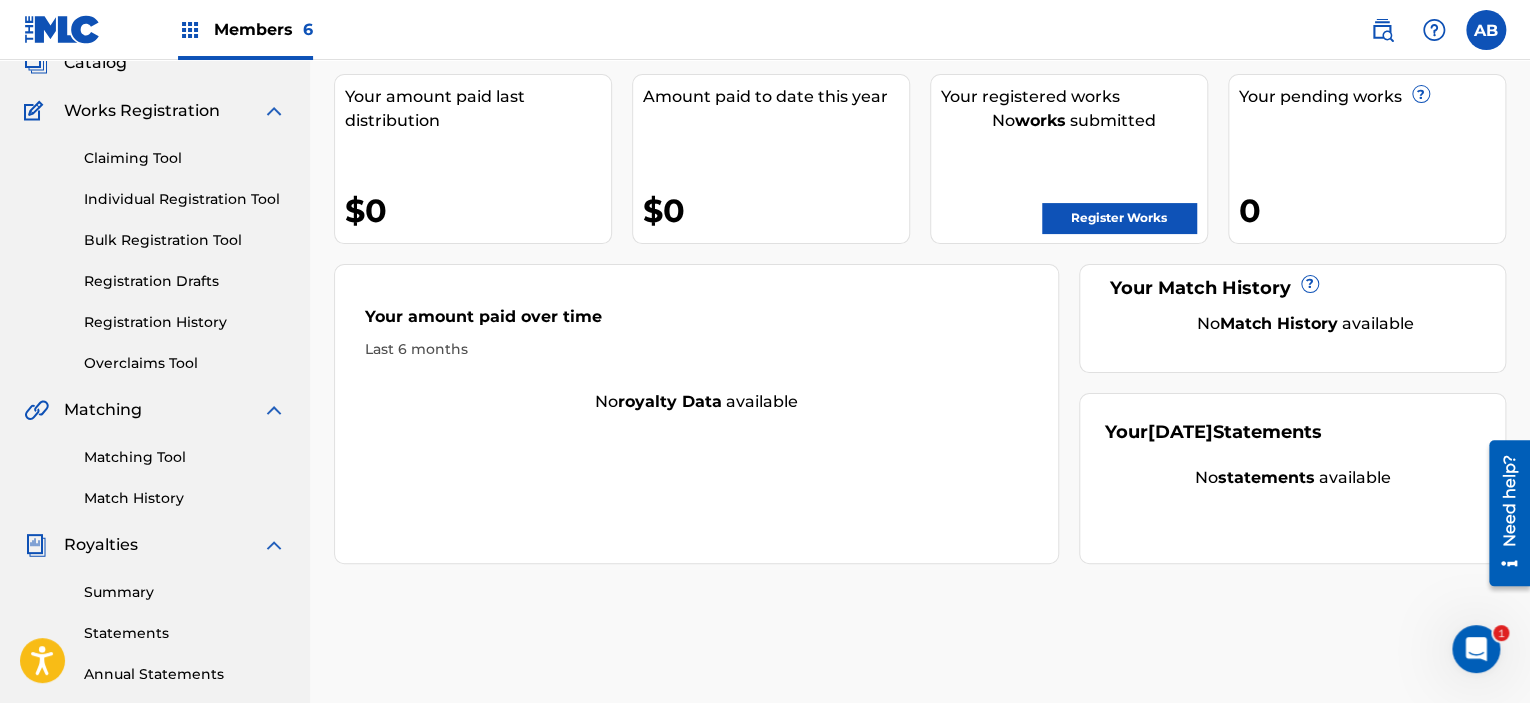 click on "Registration History" at bounding box center [185, 322] 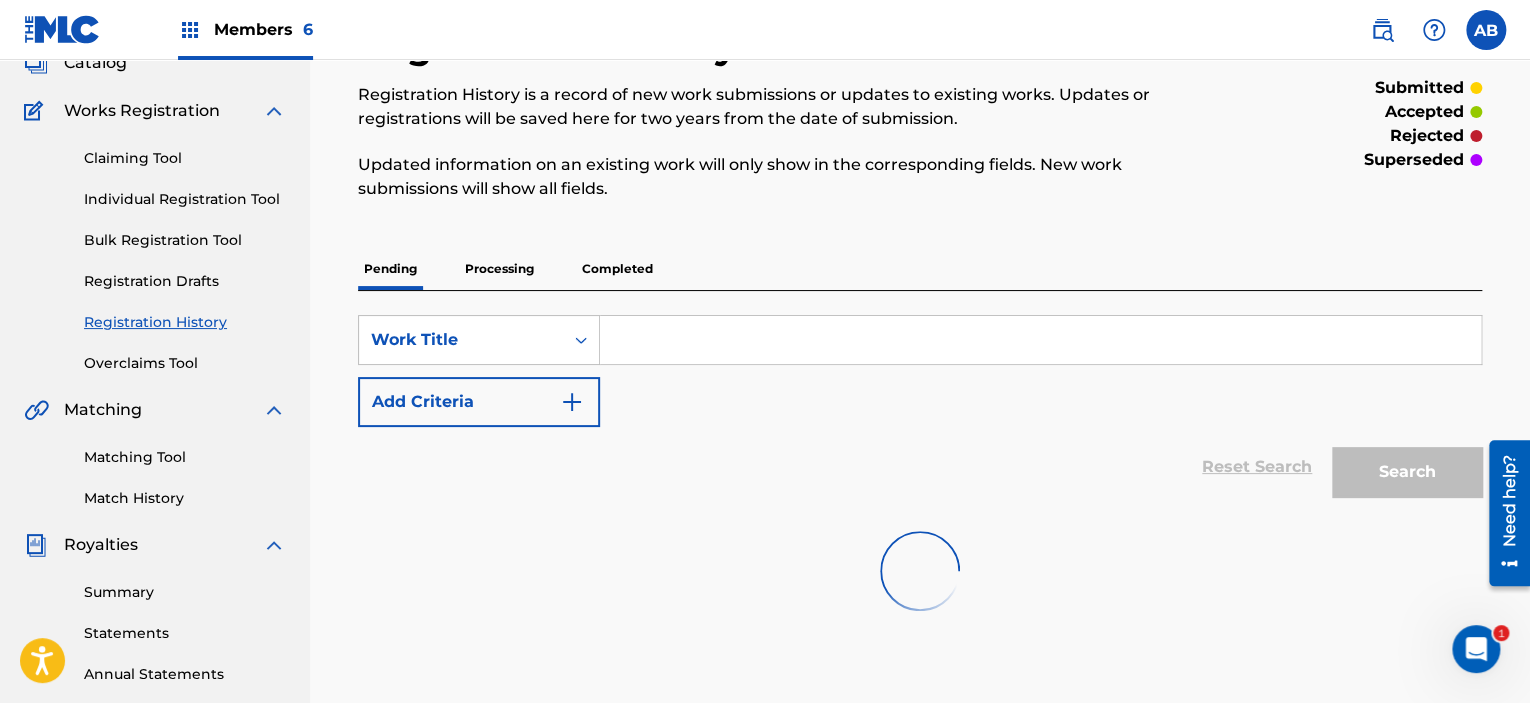 scroll, scrollTop: 0, scrollLeft: 0, axis: both 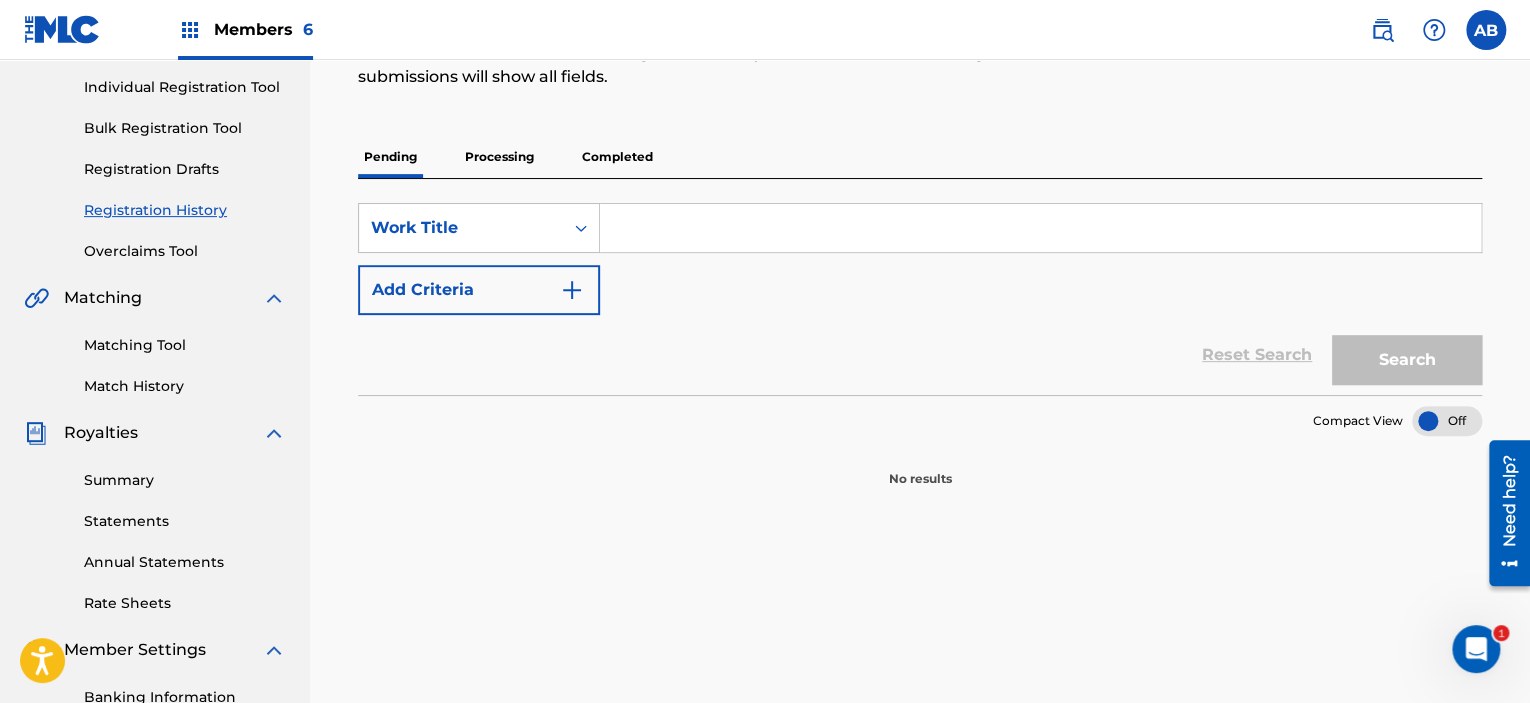 click on "Completed" at bounding box center (617, 157) 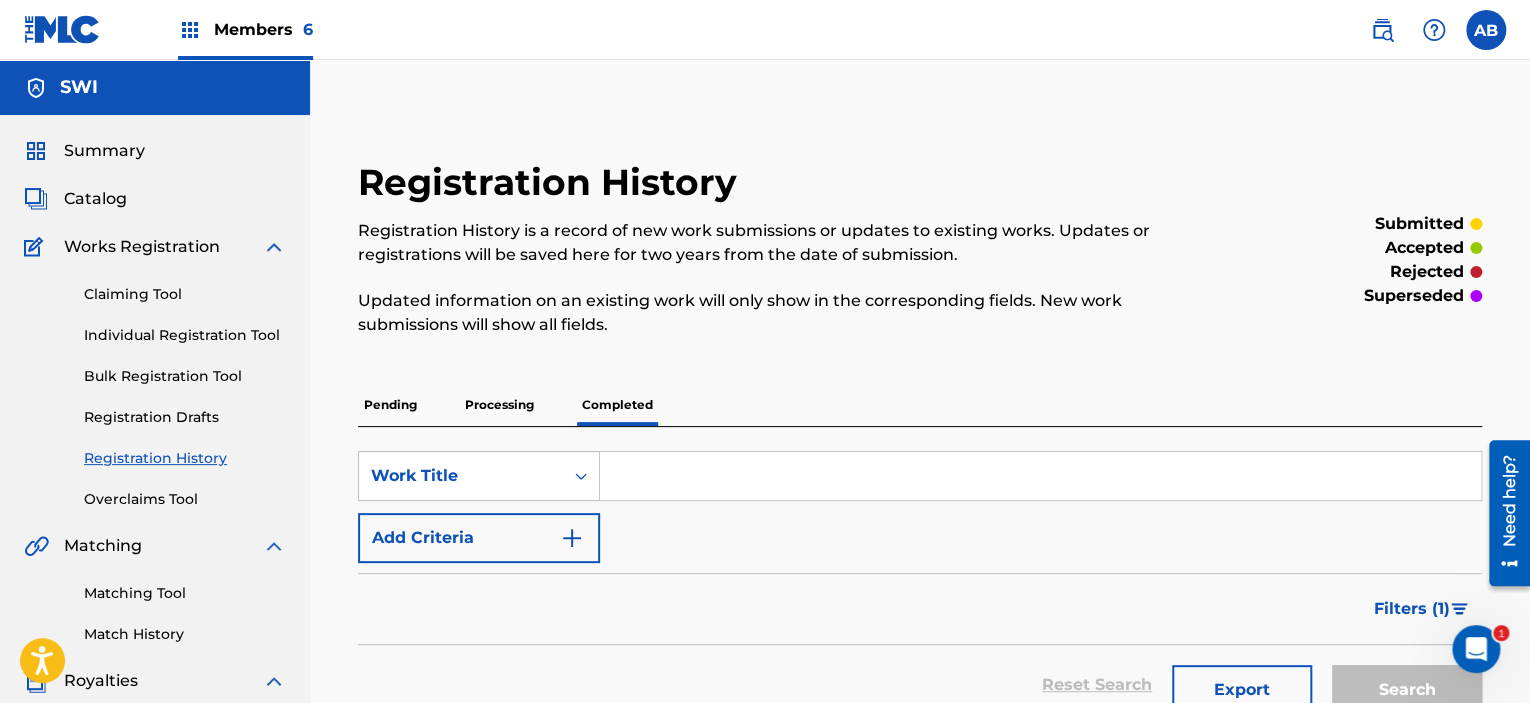 click on "Processing" at bounding box center [499, 405] 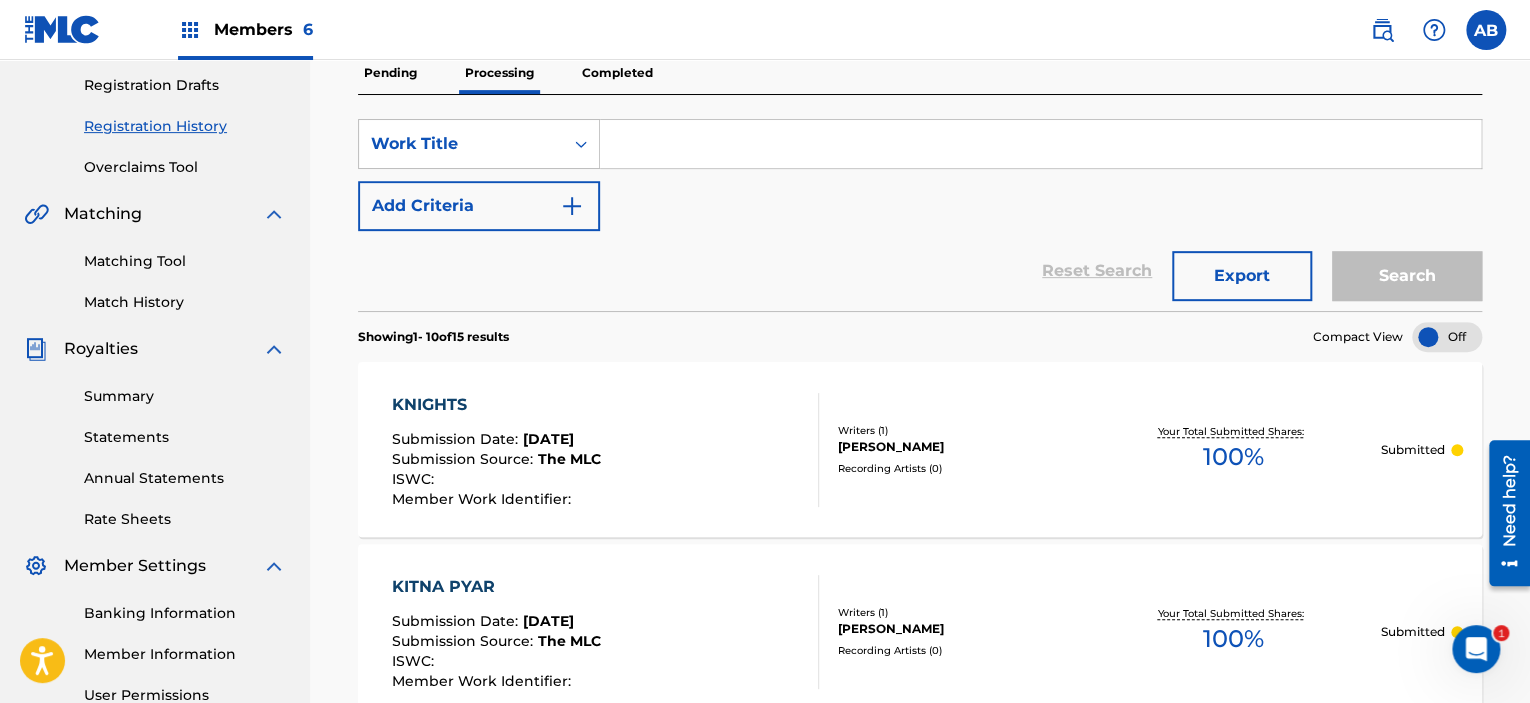 scroll, scrollTop: 0, scrollLeft: 0, axis: both 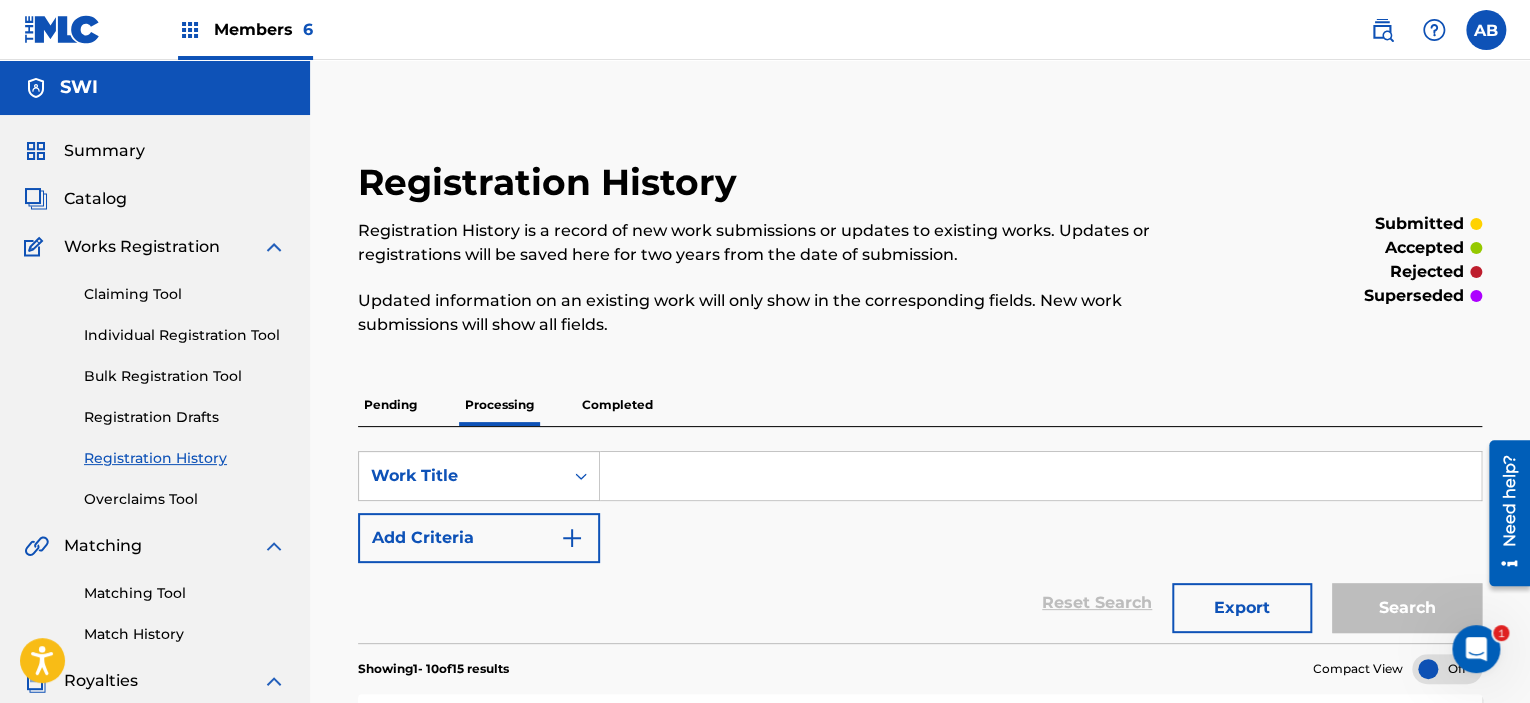 click at bounding box center [190, 30] 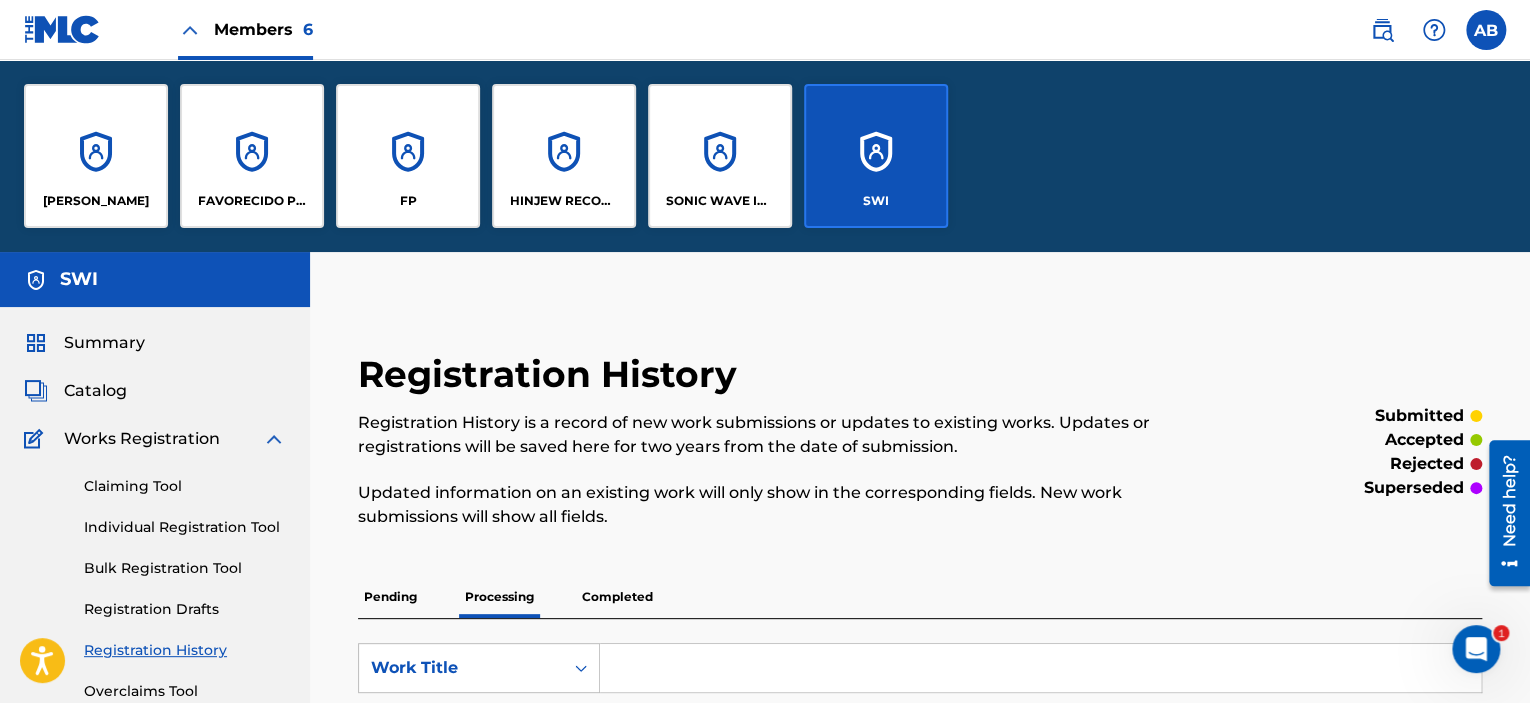 click on "SONIC WAVE INTERNATIONAL INC" at bounding box center (720, 156) 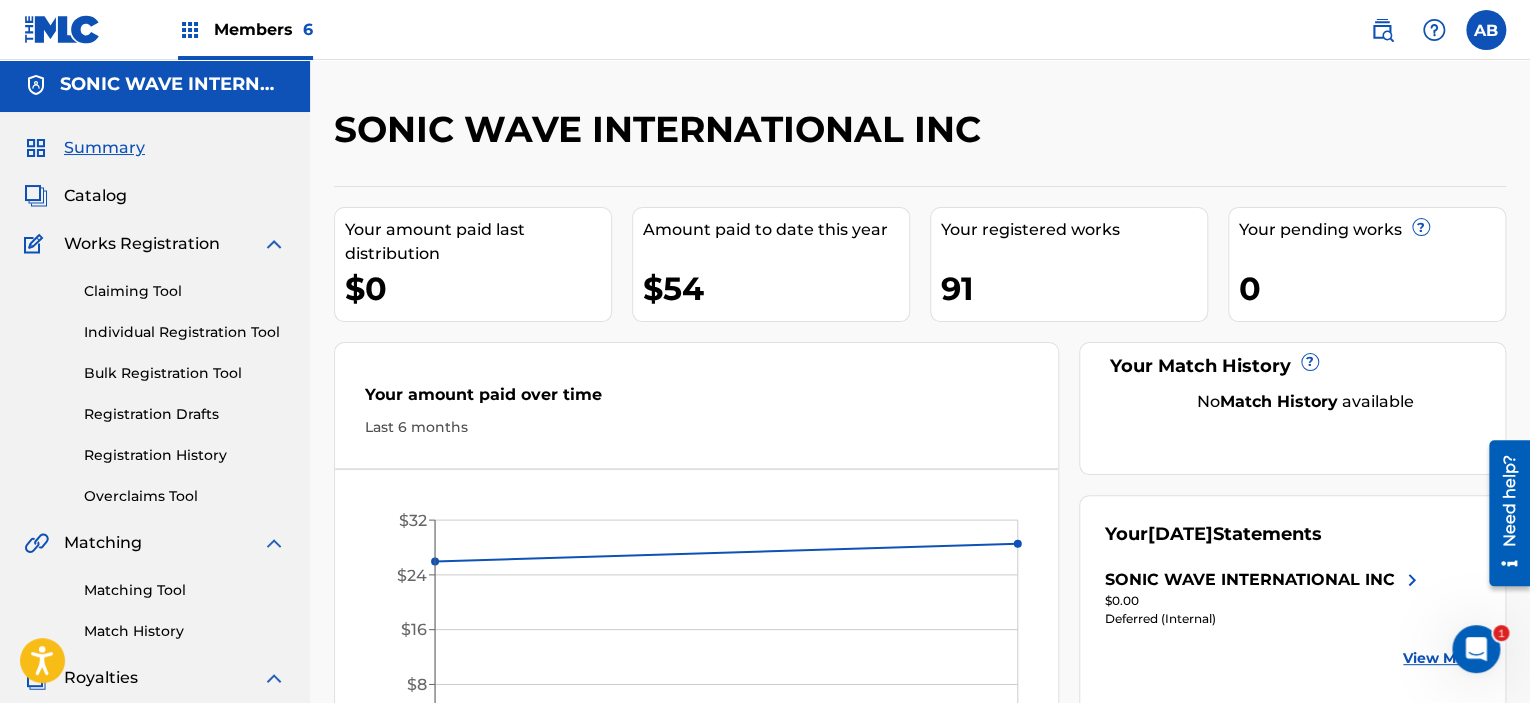 scroll, scrollTop: 19, scrollLeft: 0, axis: vertical 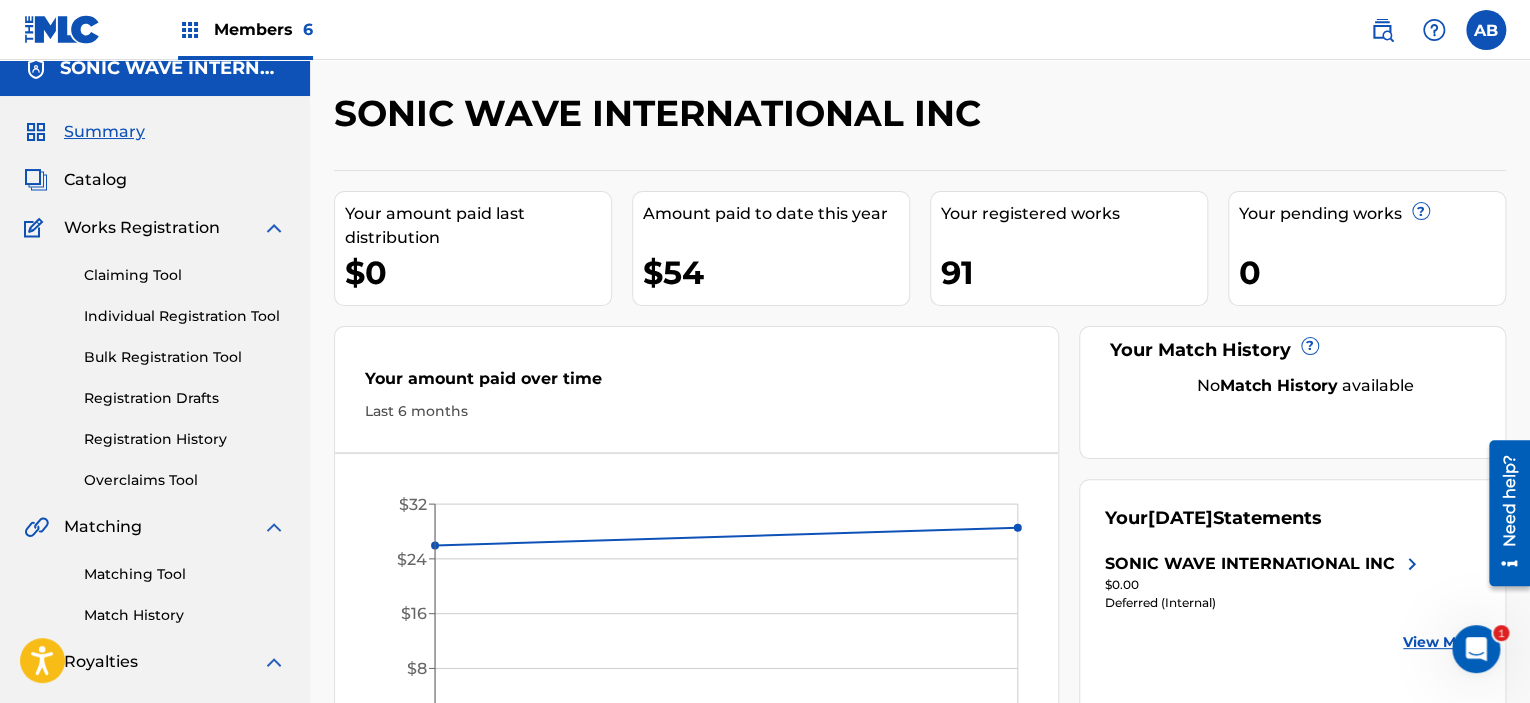 click on "Registration History" at bounding box center (185, 439) 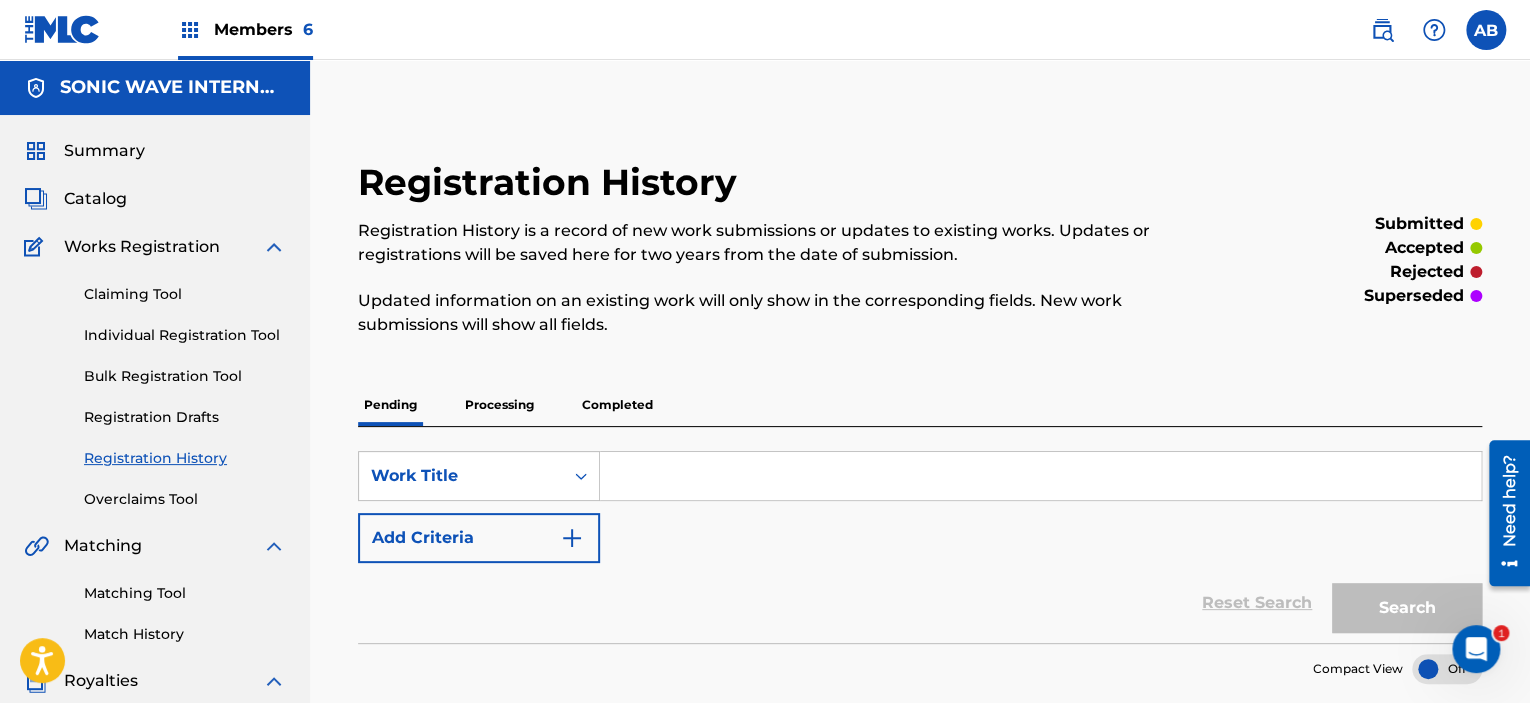click on "Completed" at bounding box center (617, 405) 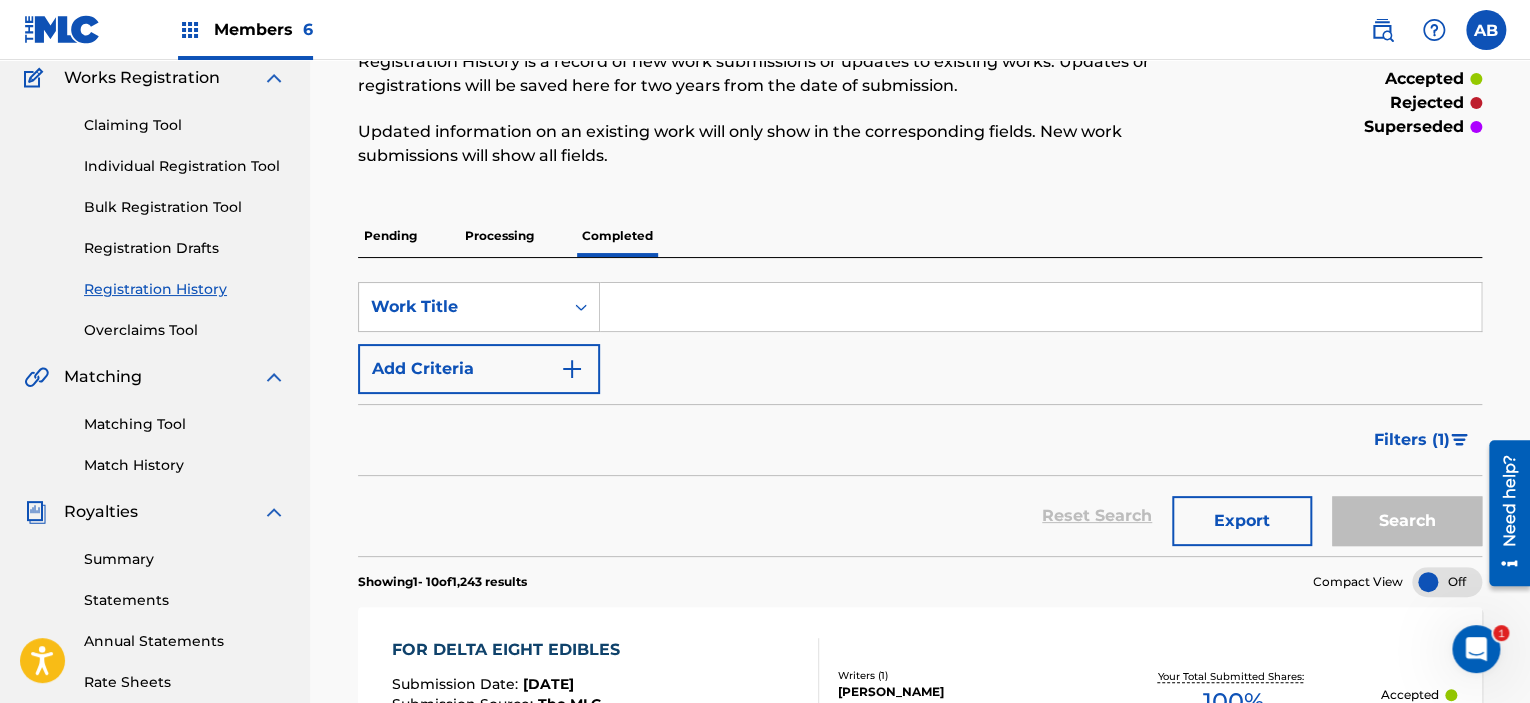 scroll, scrollTop: 163, scrollLeft: 0, axis: vertical 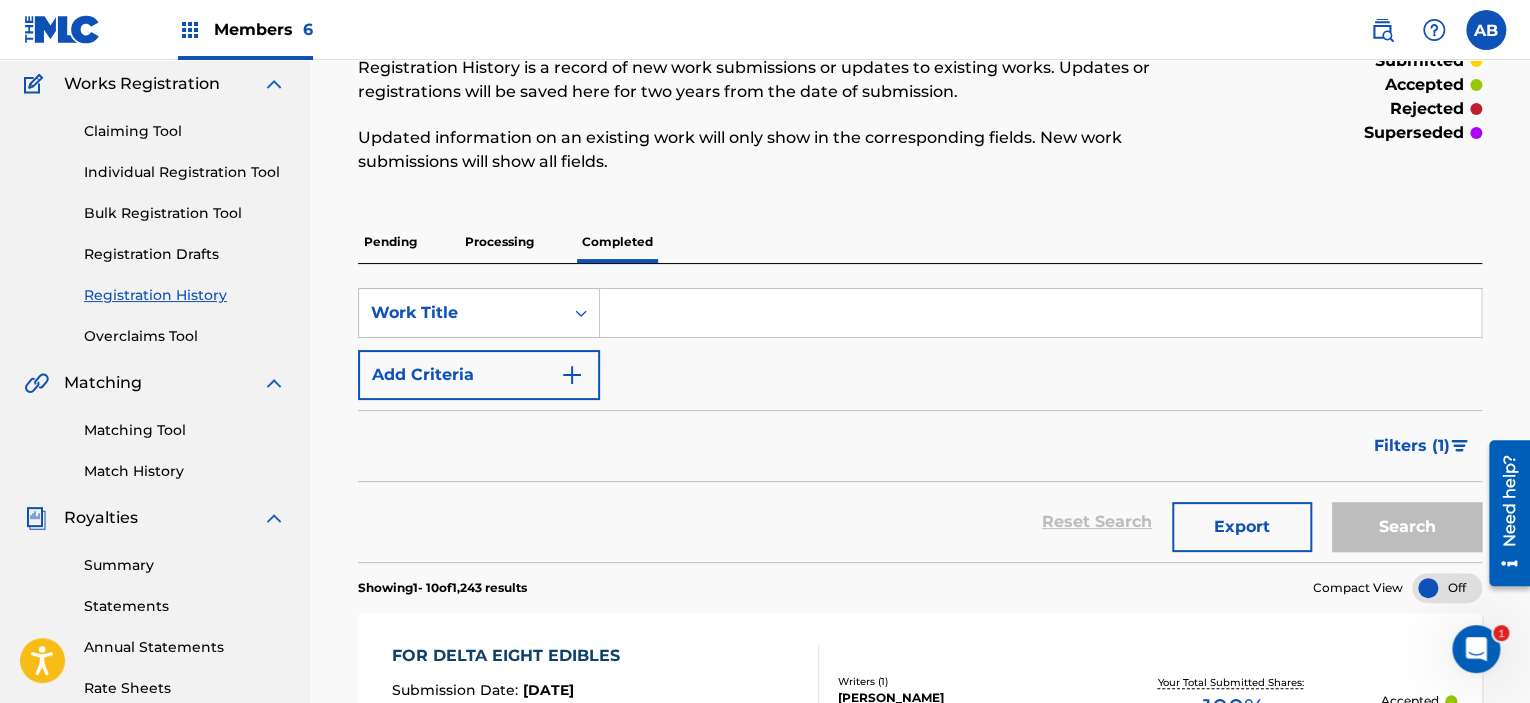 click on "Filters ( 1 )" at bounding box center (1412, 446) 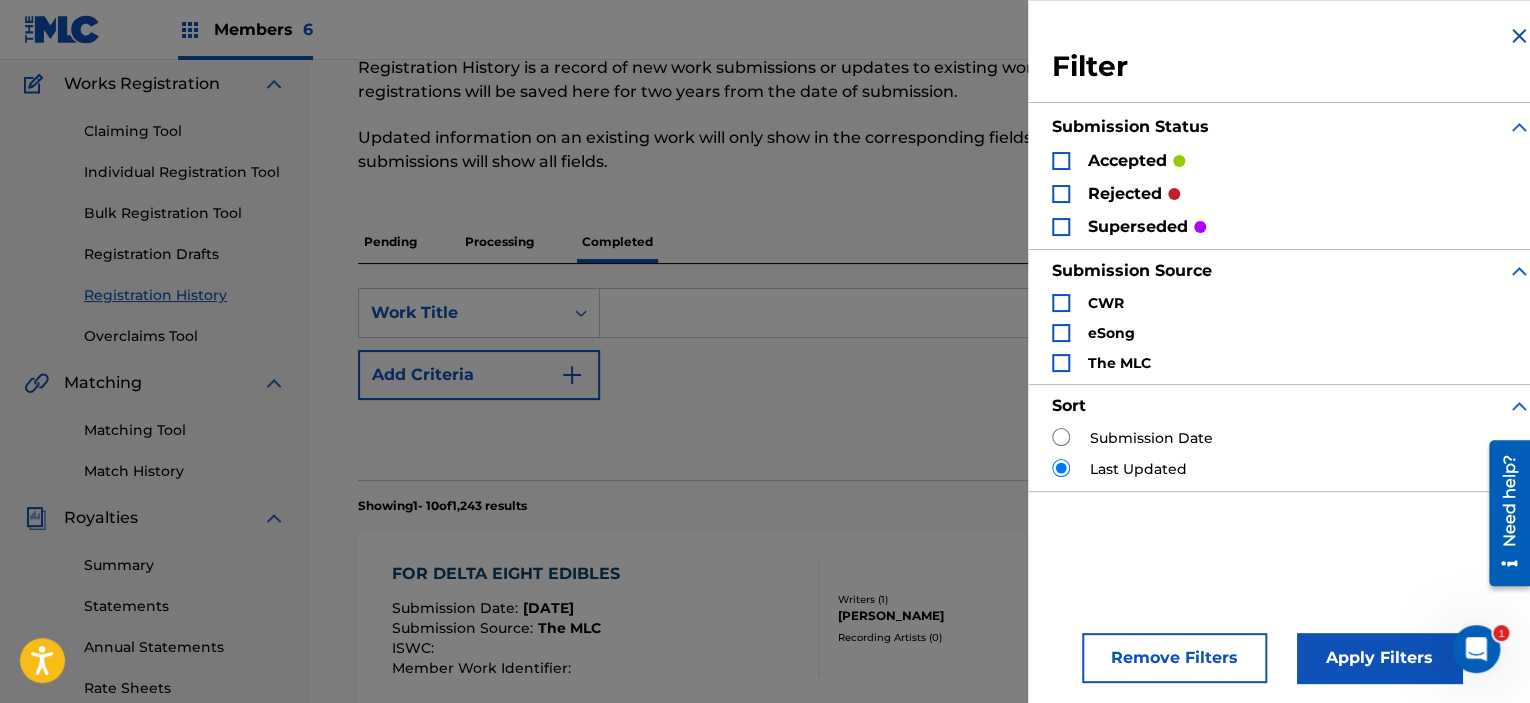 click at bounding box center (1061, 161) 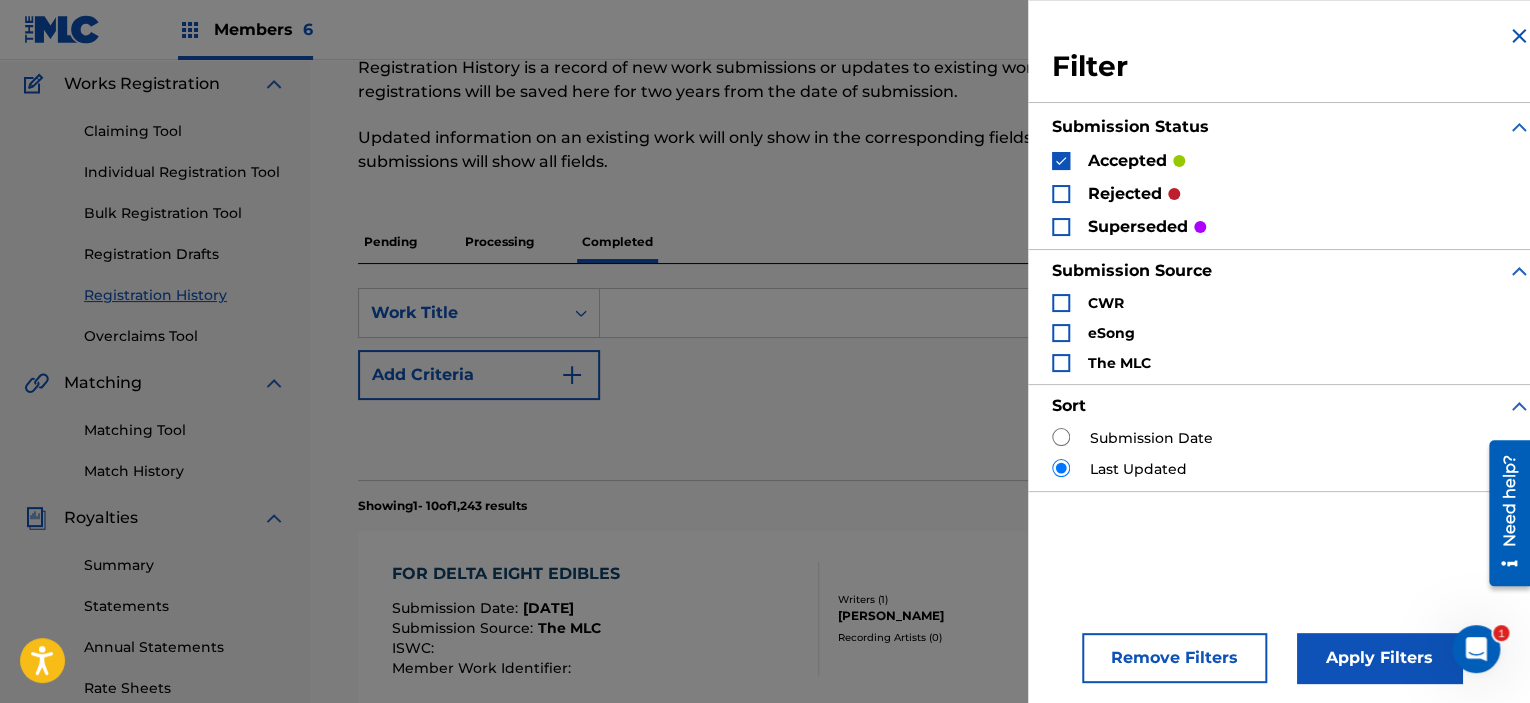 click on "Apply Filters" at bounding box center [1379, 658] 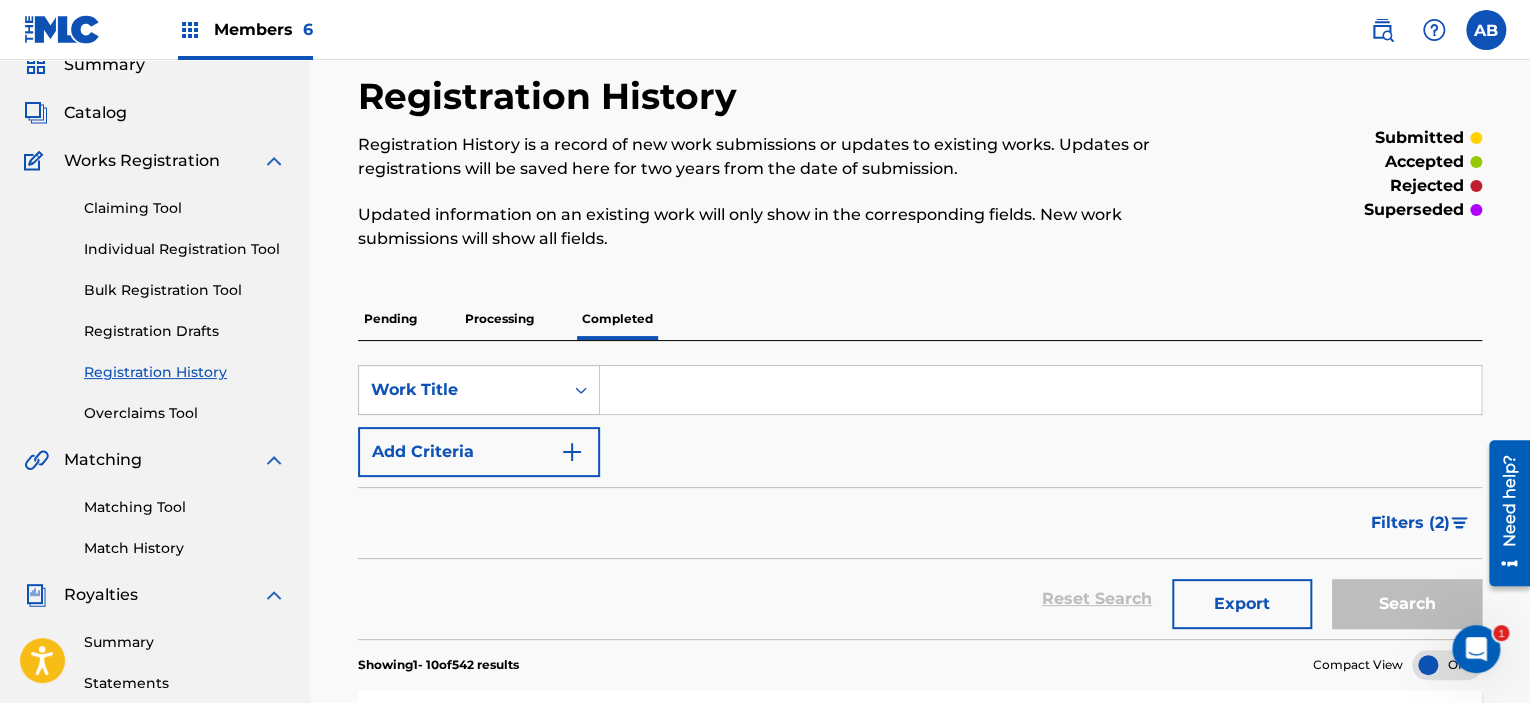 scroll, scrollTop: 0, scrollLeft: 0, axis: both 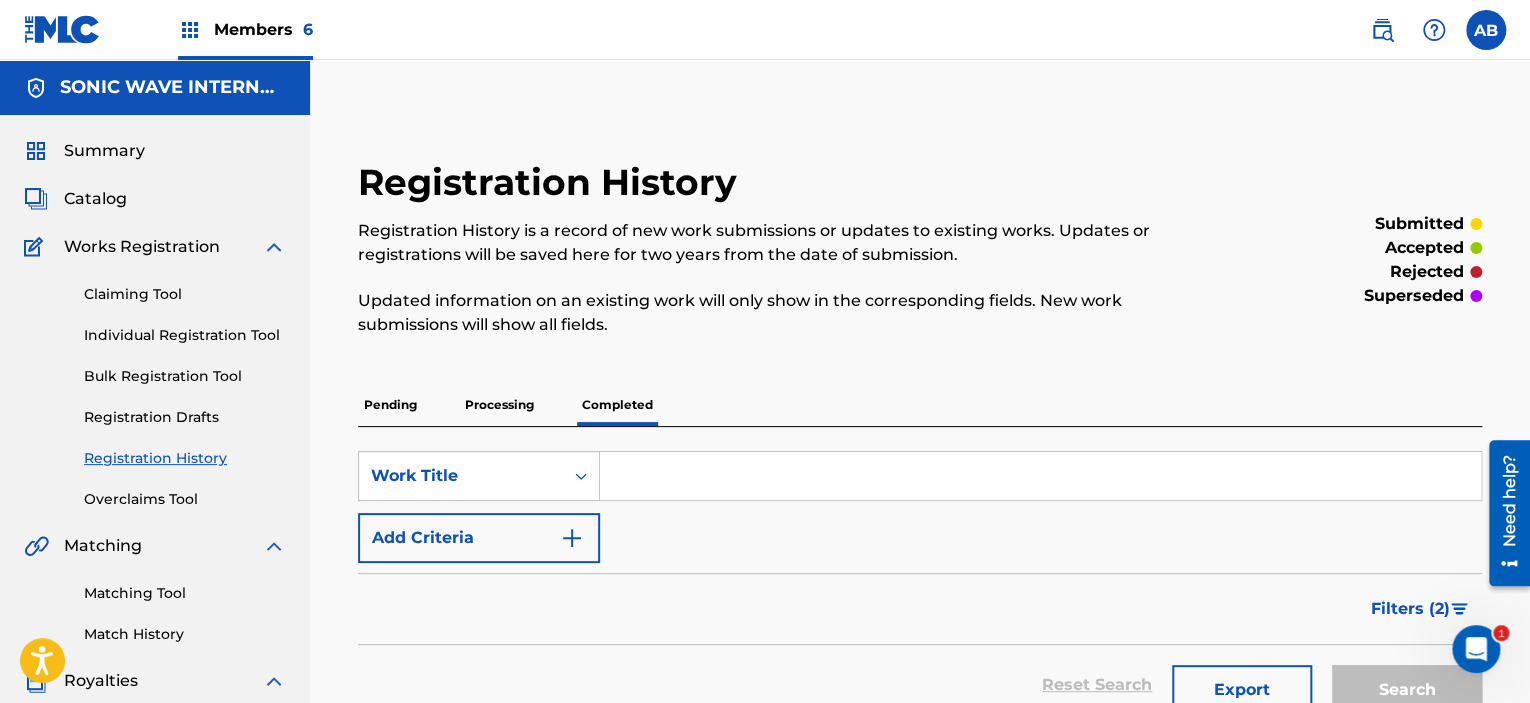 click on "Catalog" at bounding box center (95, 199) 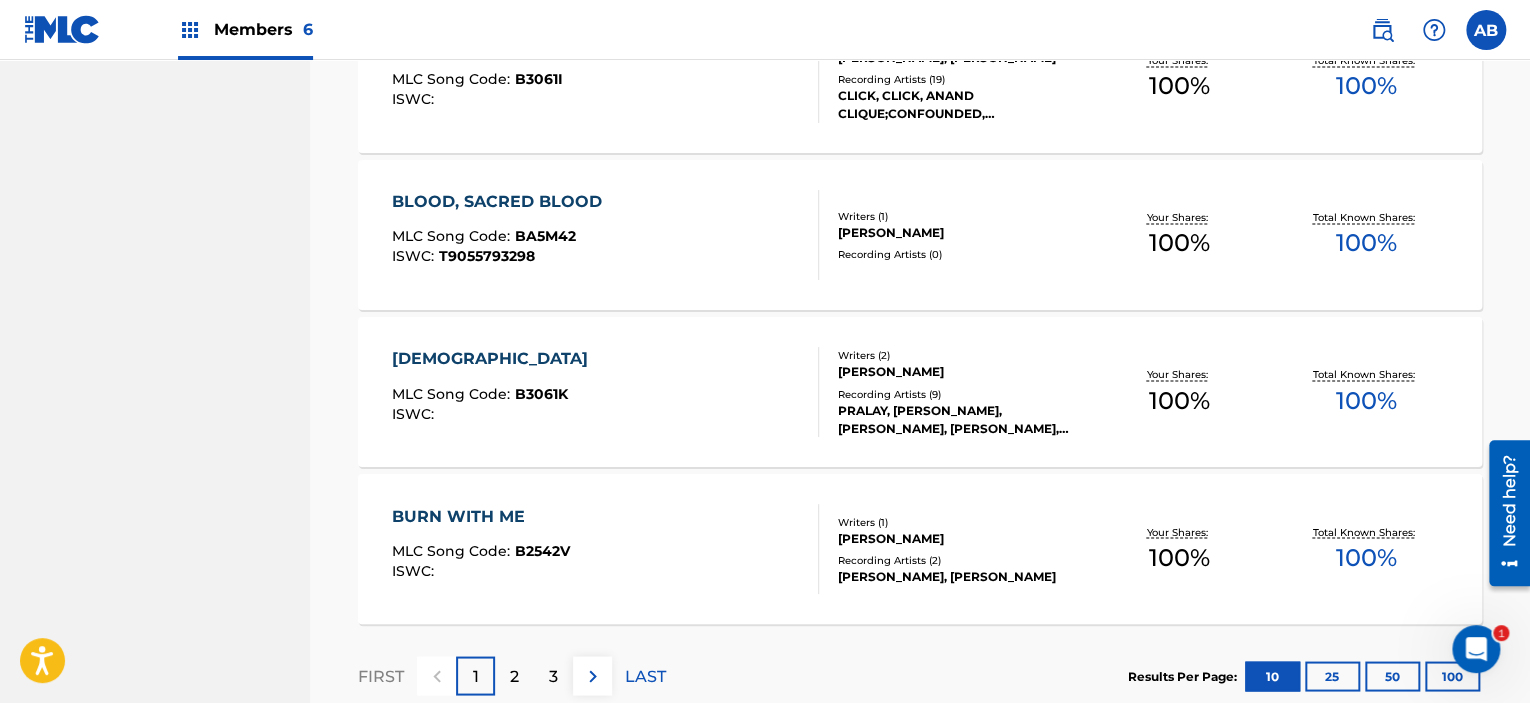 scroll, scrollTop: 1558, scrollLeft: 0, axis: vertical 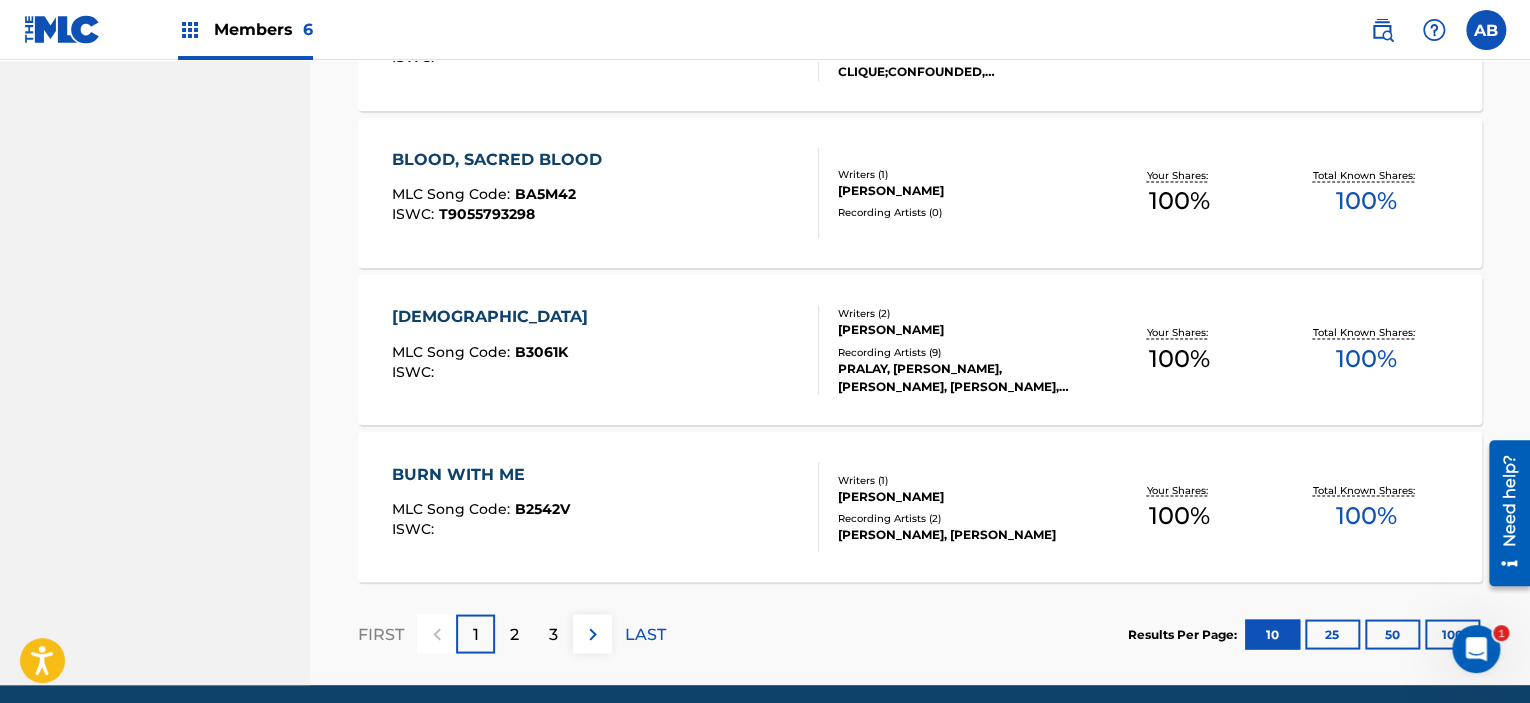 click on "100" at bounding box center (1452, 634) 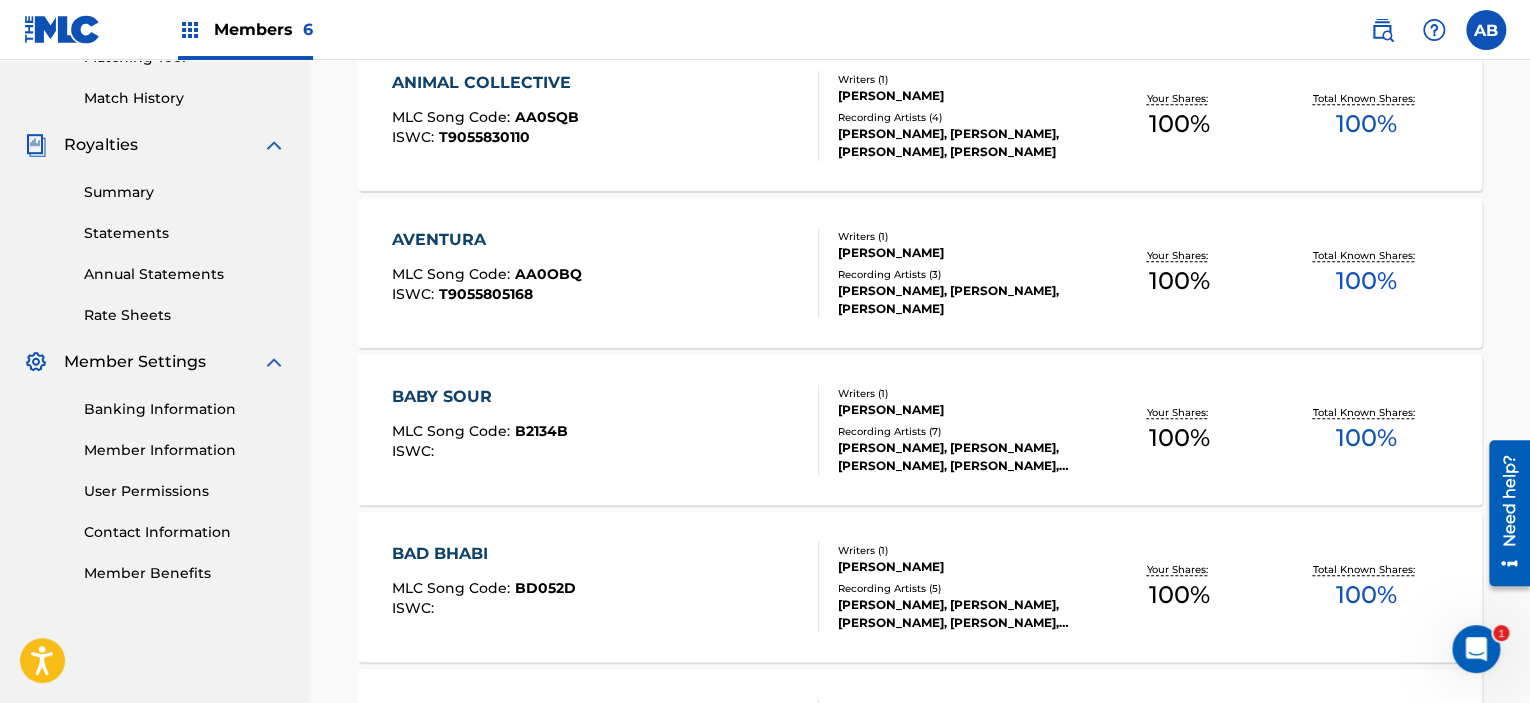 scroll, scrollTop: 1558, scrollLeft: 0, axis: vertical 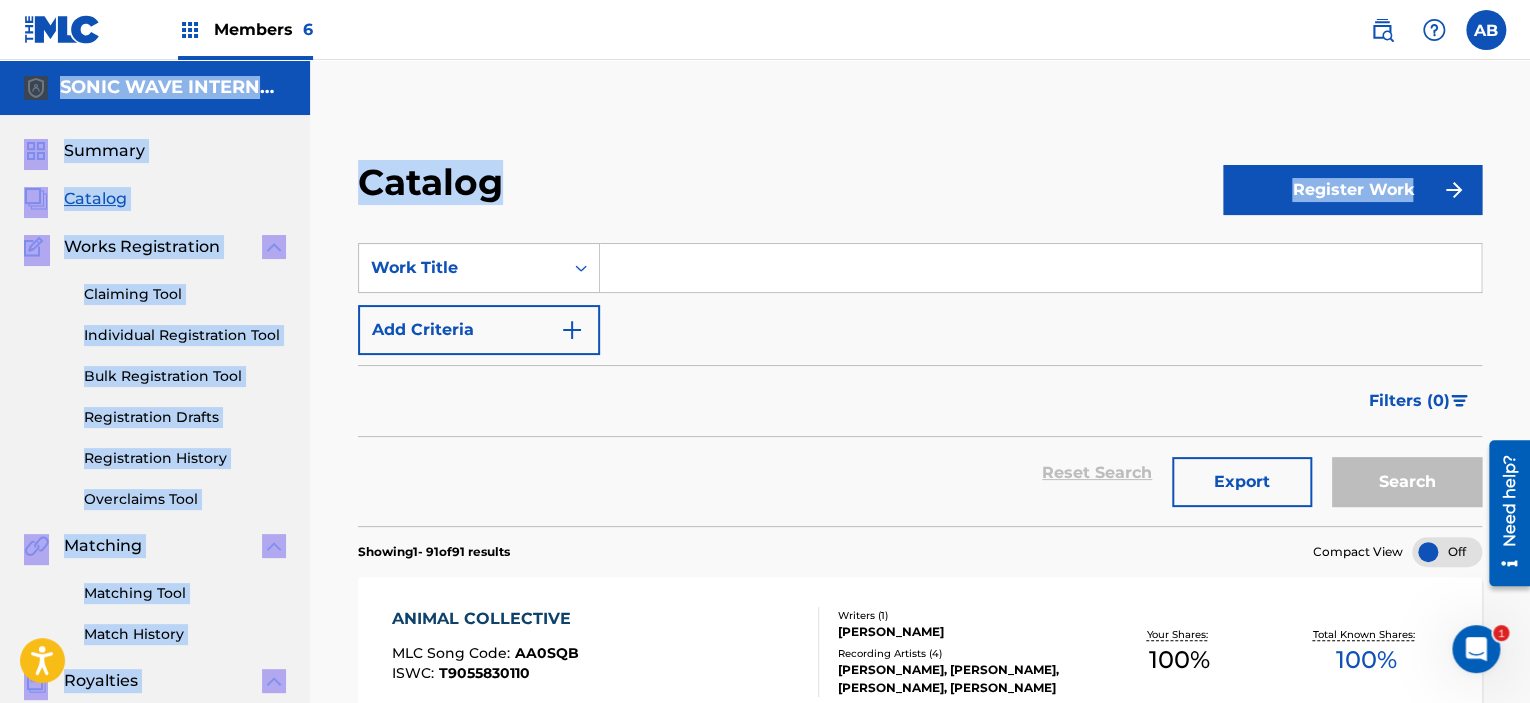 drag, startPoint x: 1528, startPoint y: 18, endPoint x: 1532, endPoint y: 31, distance: 13.601471 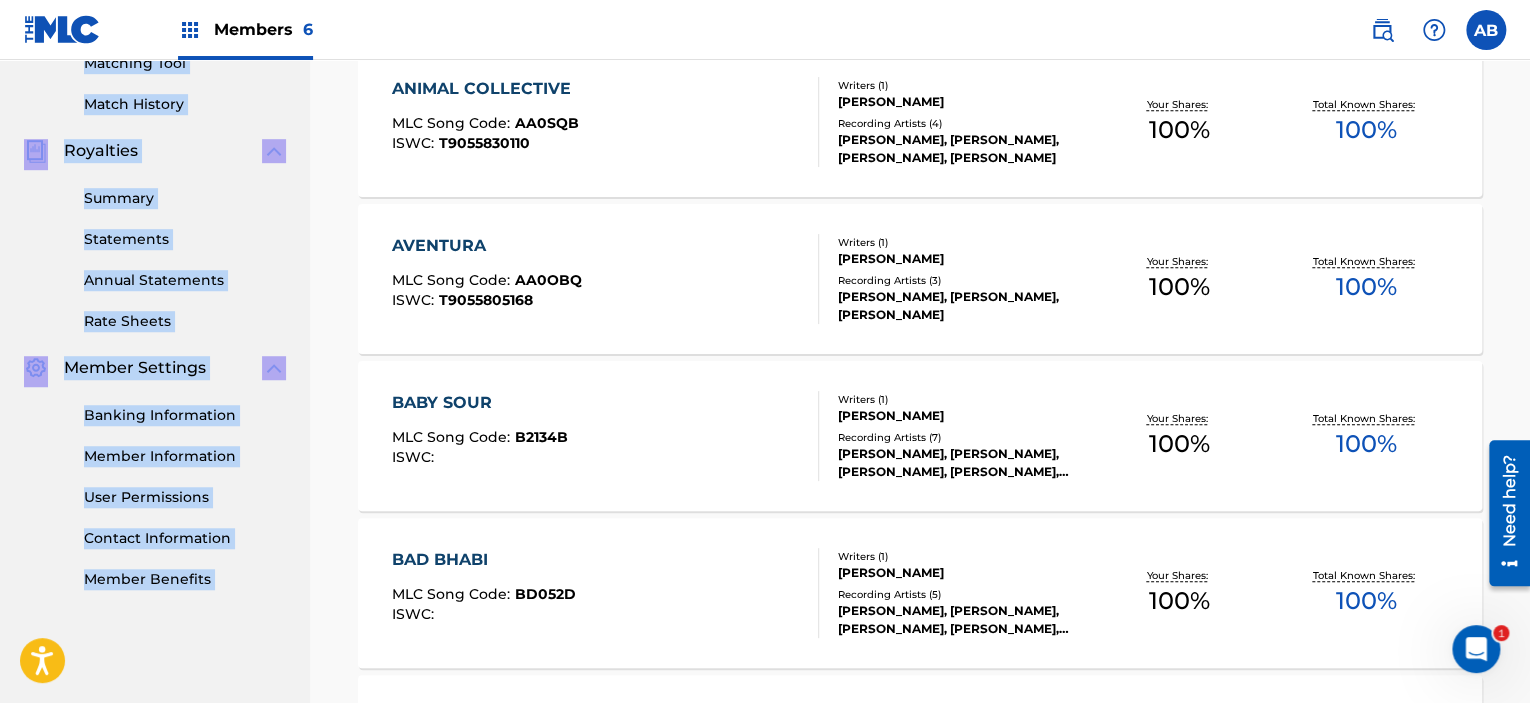scroll, scrollTop: 496, scrollLeft: 0, axis: vertical 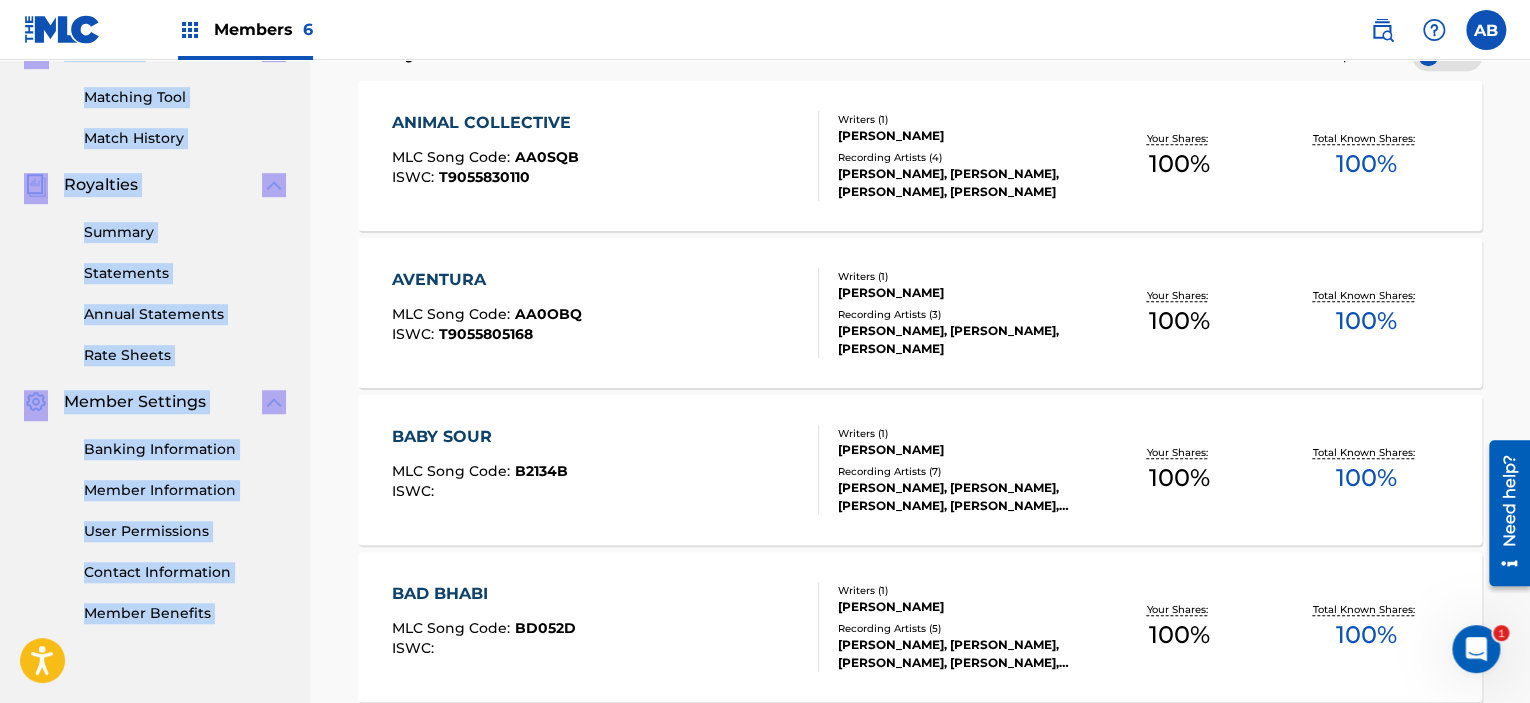 click on "Banking Information Member Information User Permissions Contact Information Member Benefits" at bounding box center (155, 519) 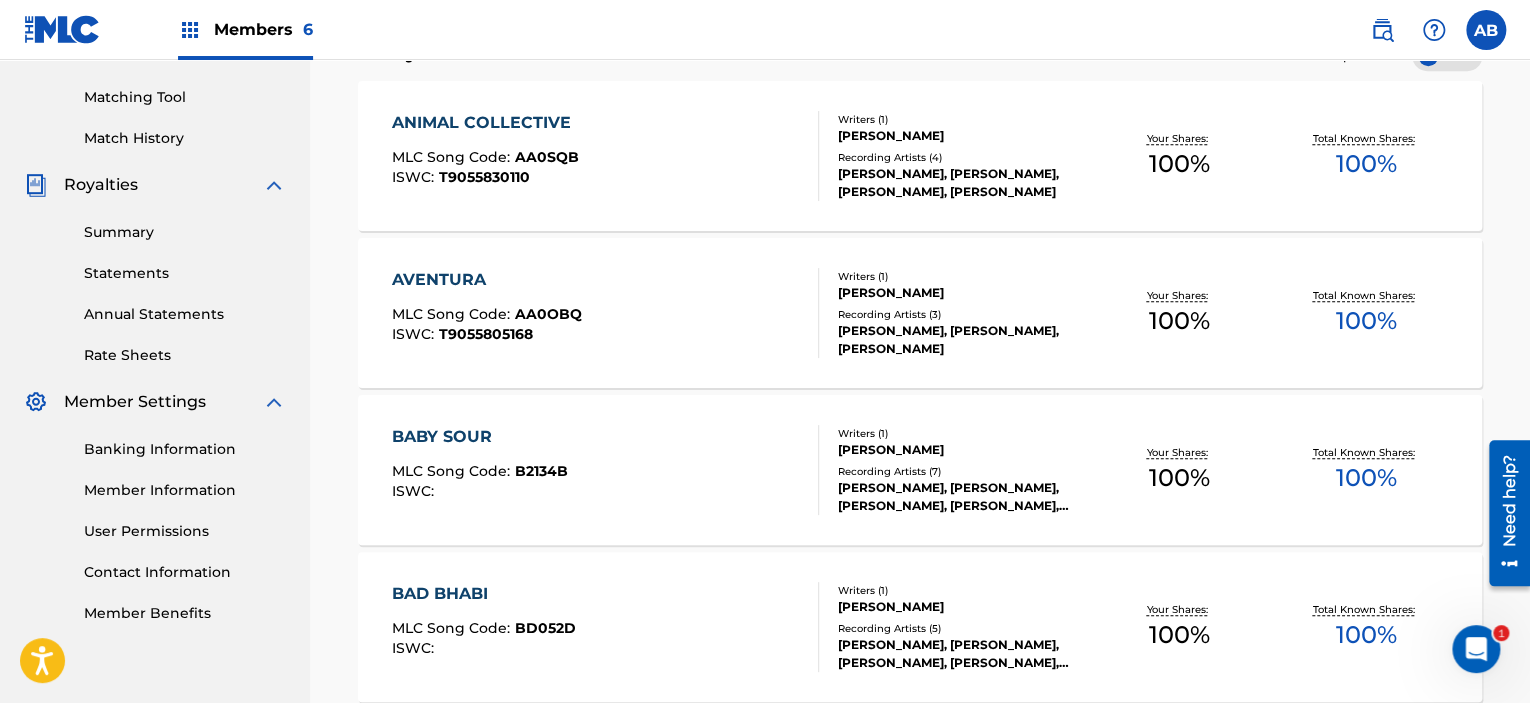 click on "Summary" at bounding box center (185, 232) 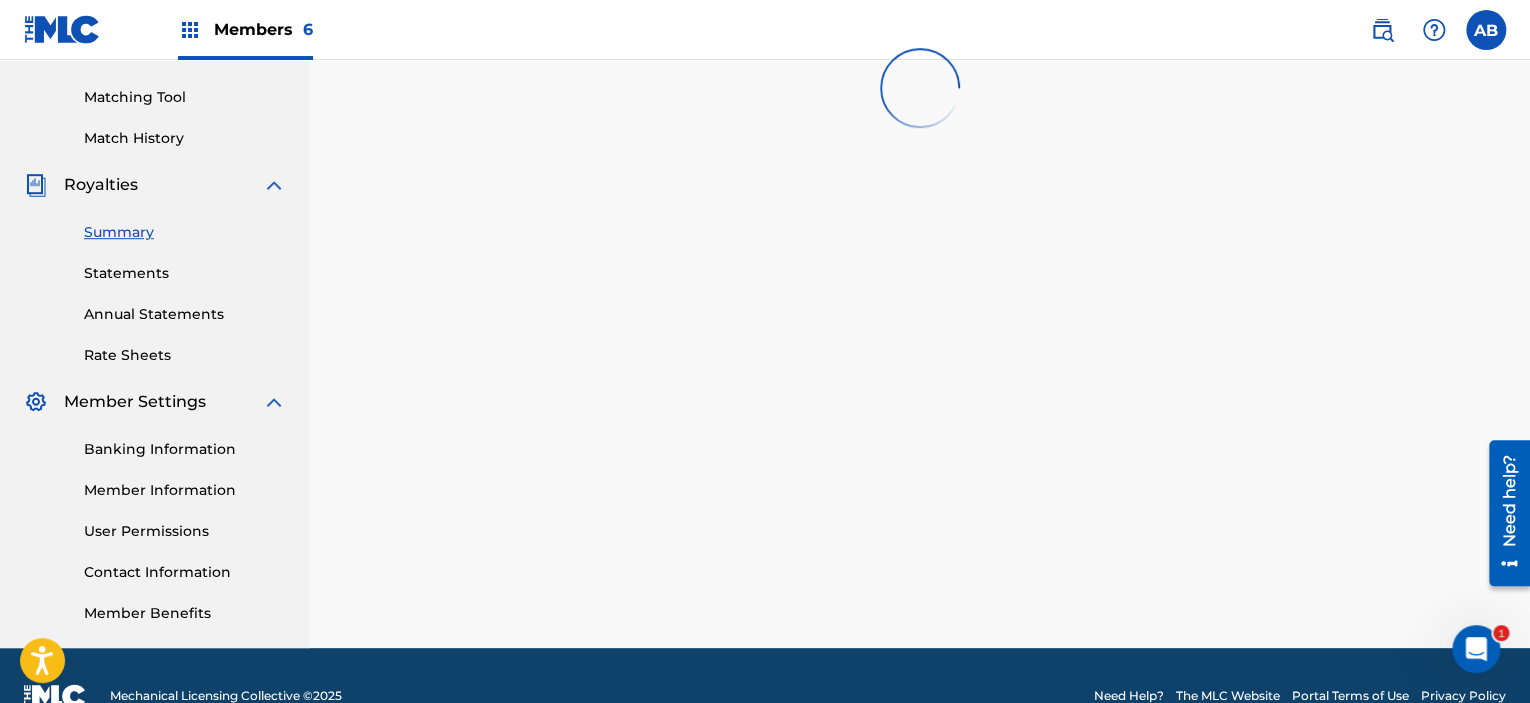 scroll, scrollTop: 0, scrollLeft: 0, axis: both 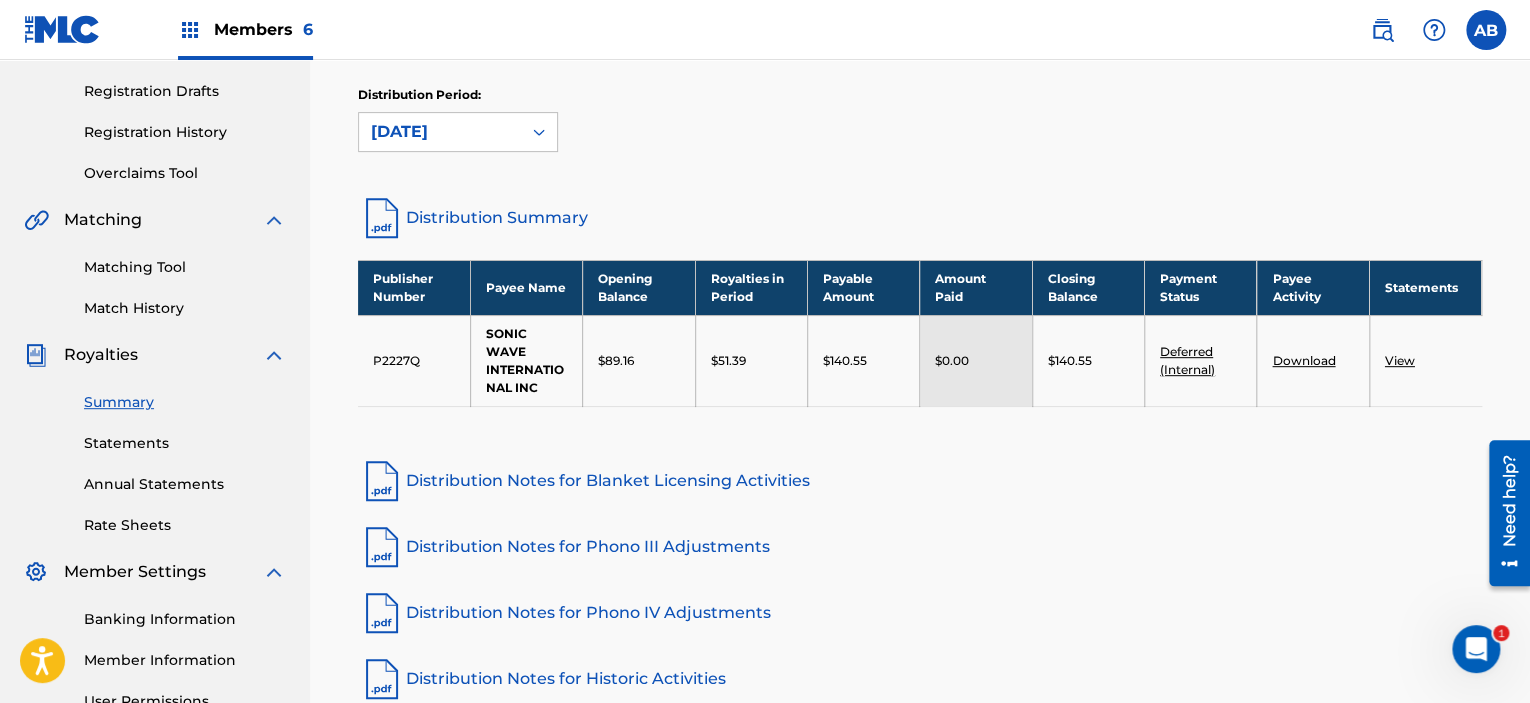click on "Statements" at bounding box center [185, 443] 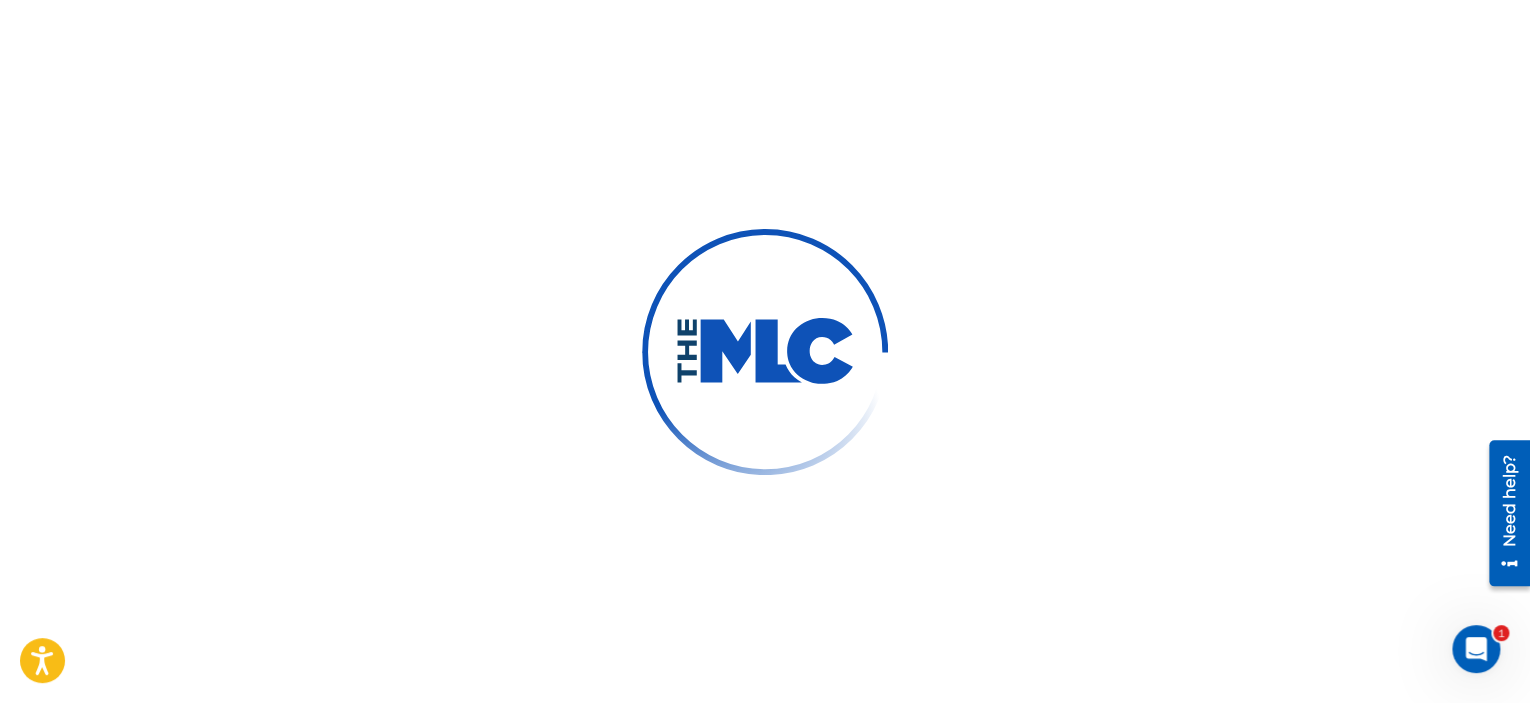 scroll, scrollTop: 0, scrollLeft: 0, axis: both 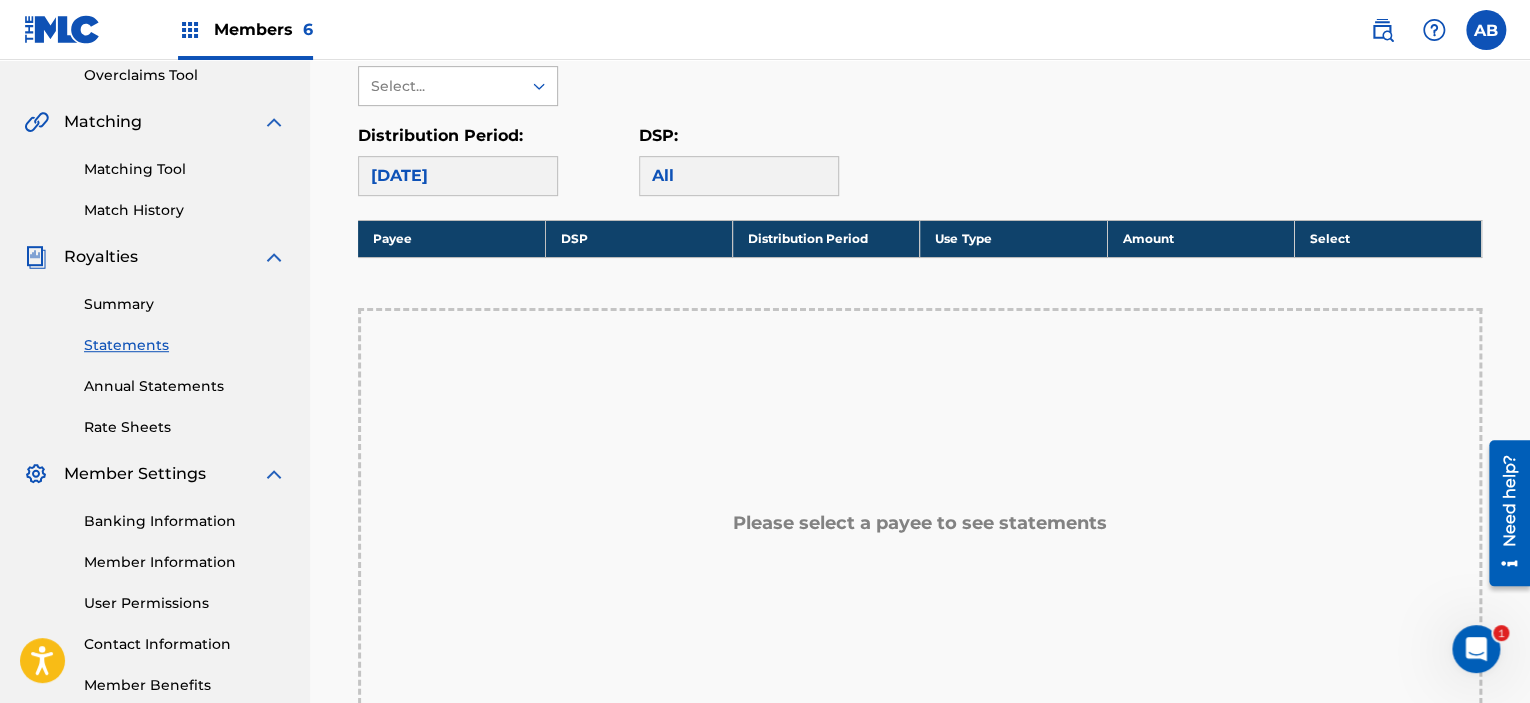 click on "Select..." at bounding box center [439, 86] 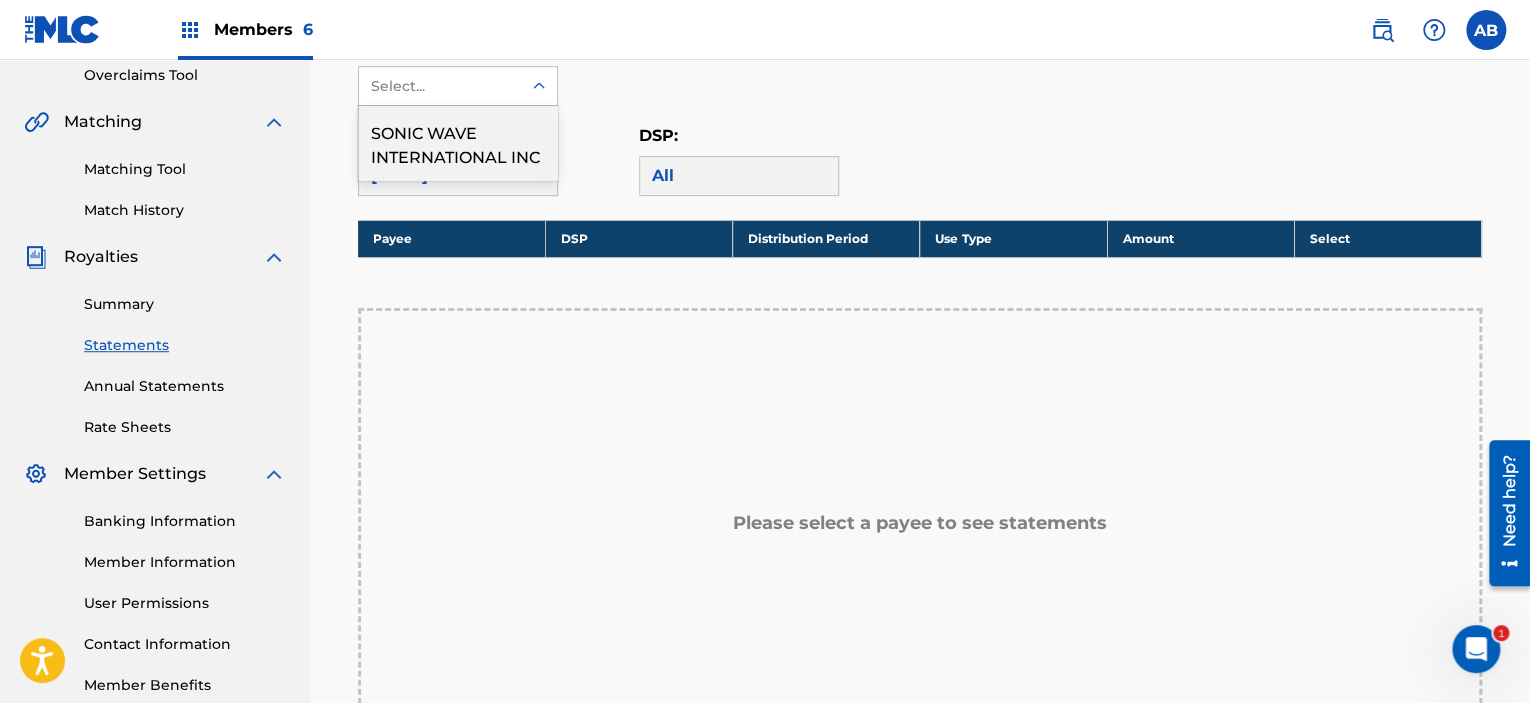 click on "SONIC WAVE INTERNATIONAL INC" at bounding box center [458, 143] 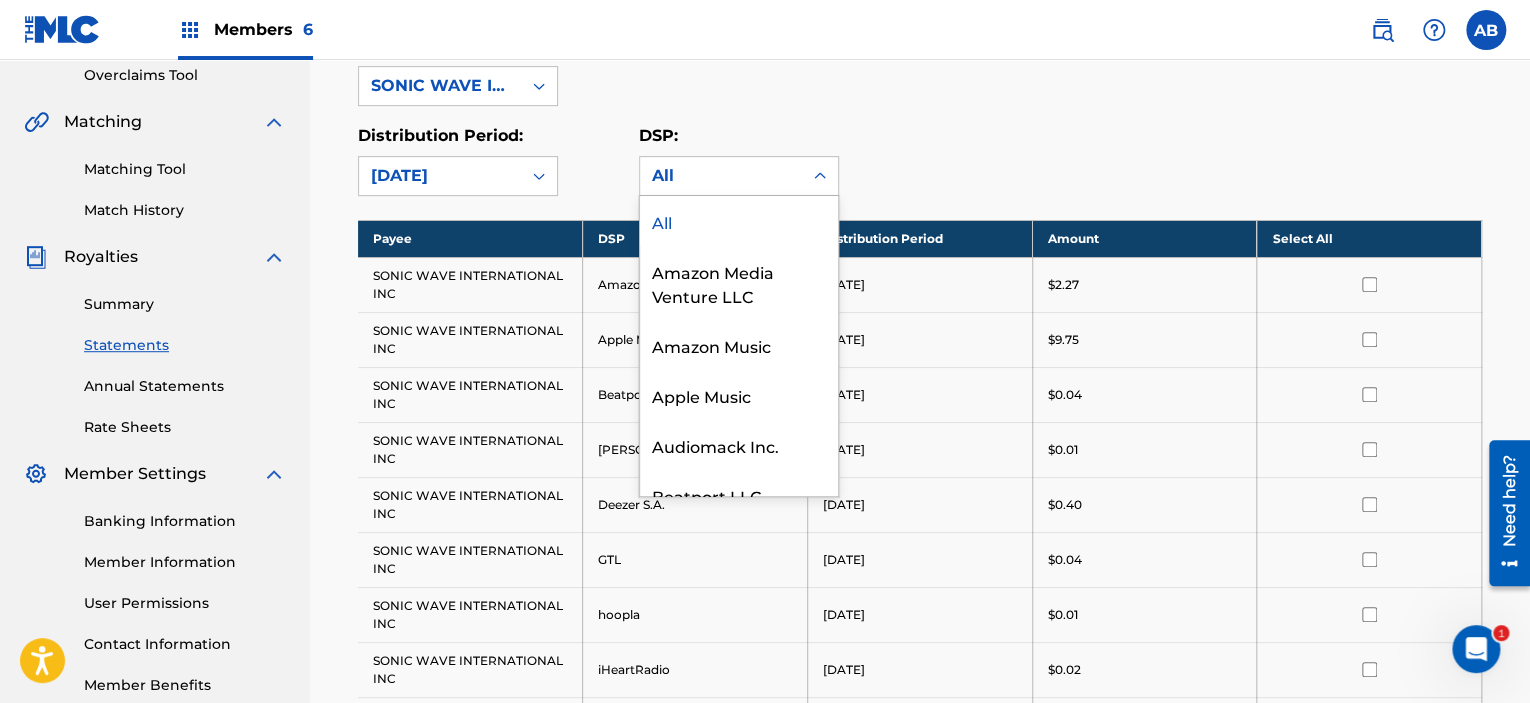 click on "All" at bounding box center [721, 176] 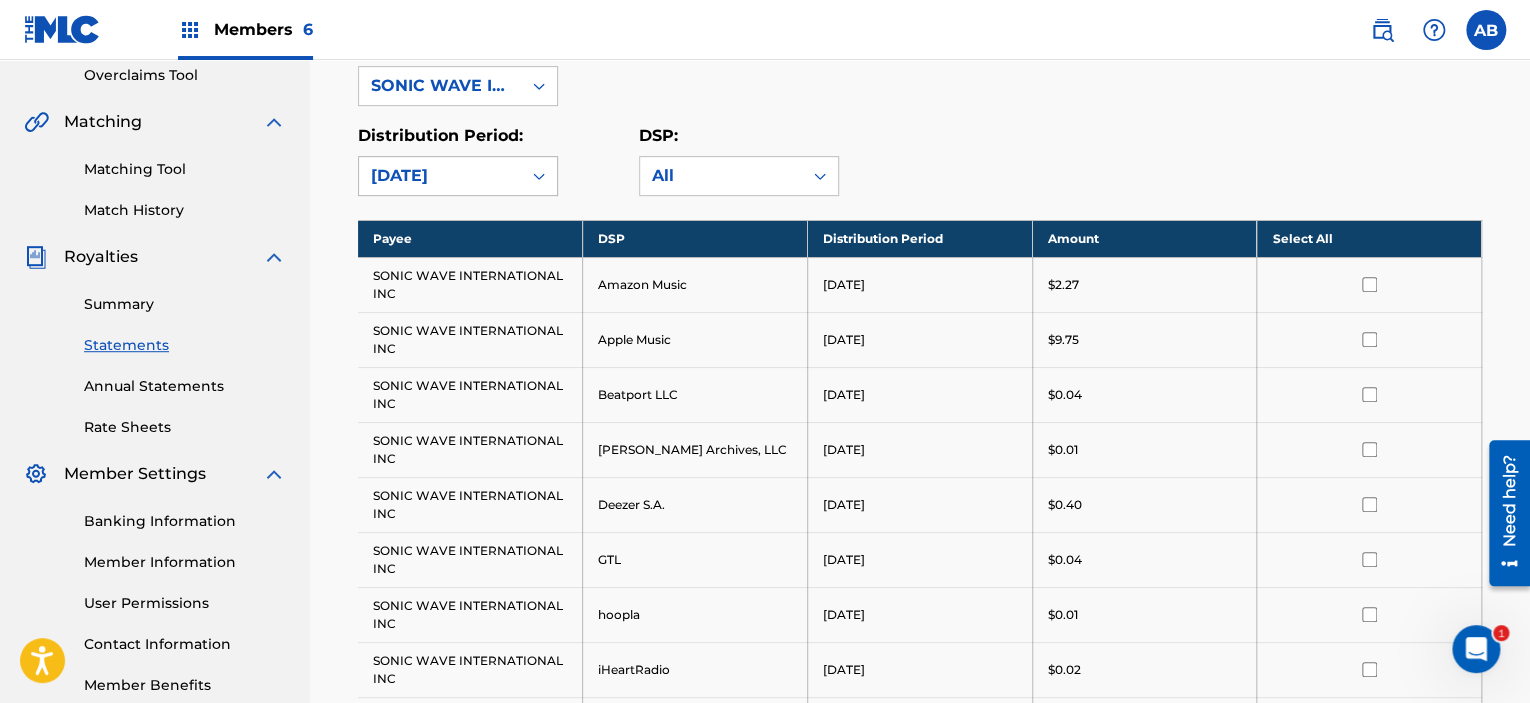 click 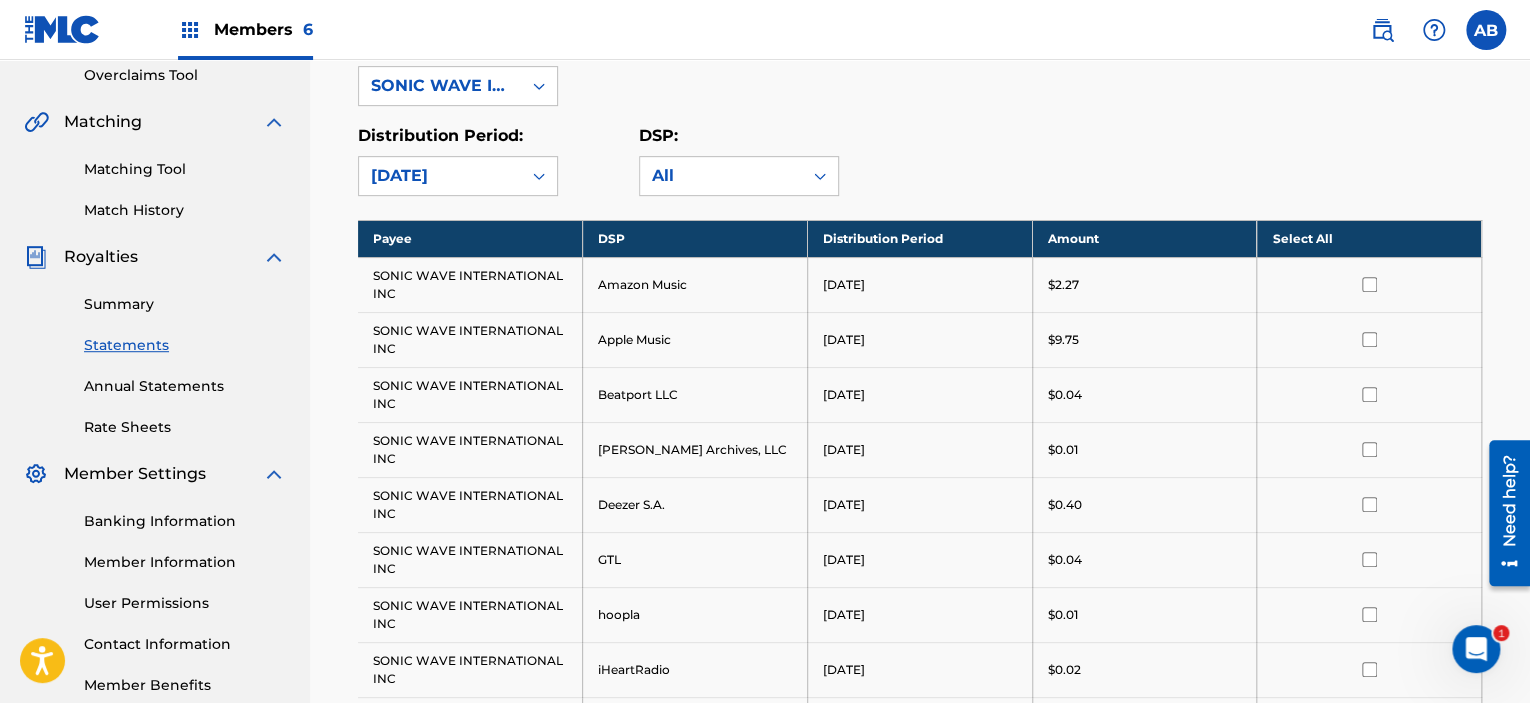 click on "Payee: SONIC WAVE INTERNATIONAL INC" at bounding box center [920, 70] 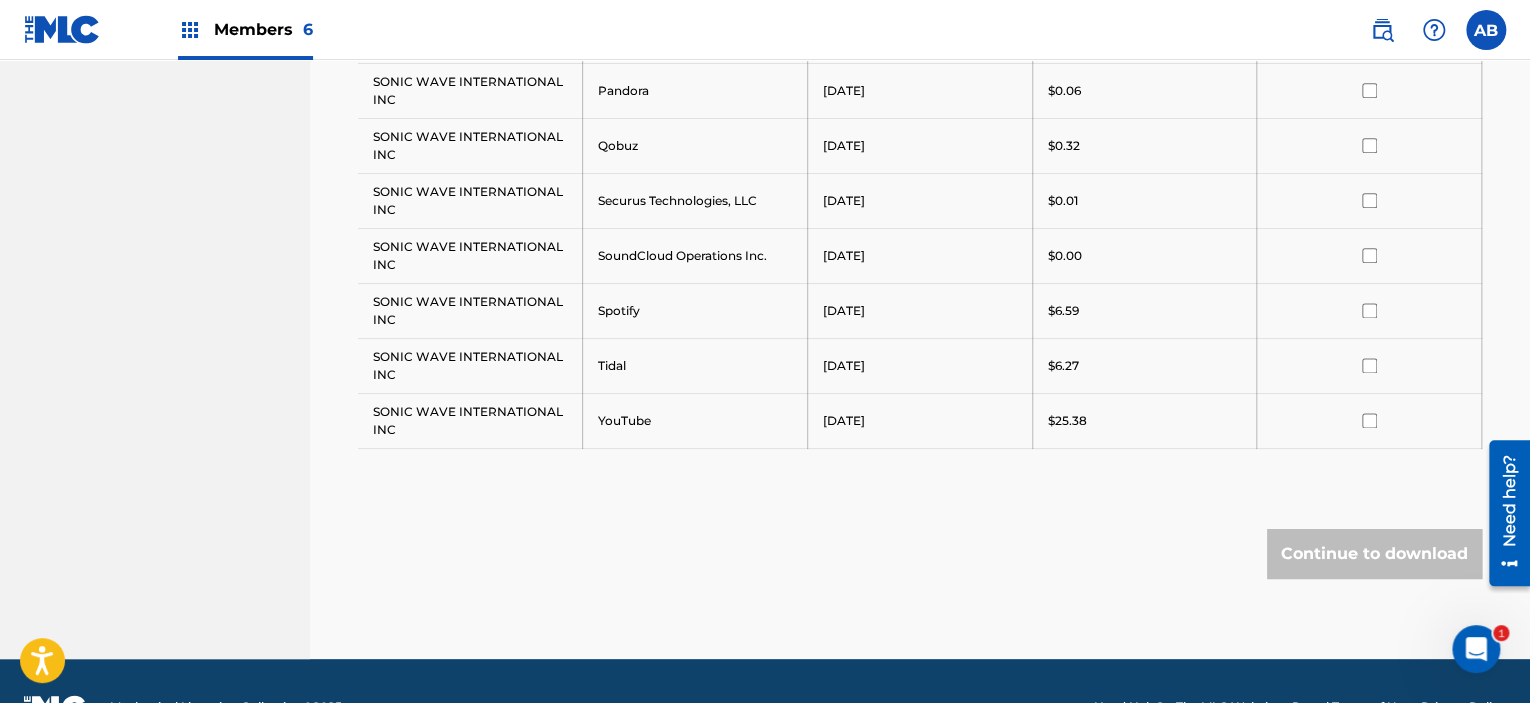 scroll, scrollTop: 1160, scrollLeft: 0, axis: vertical 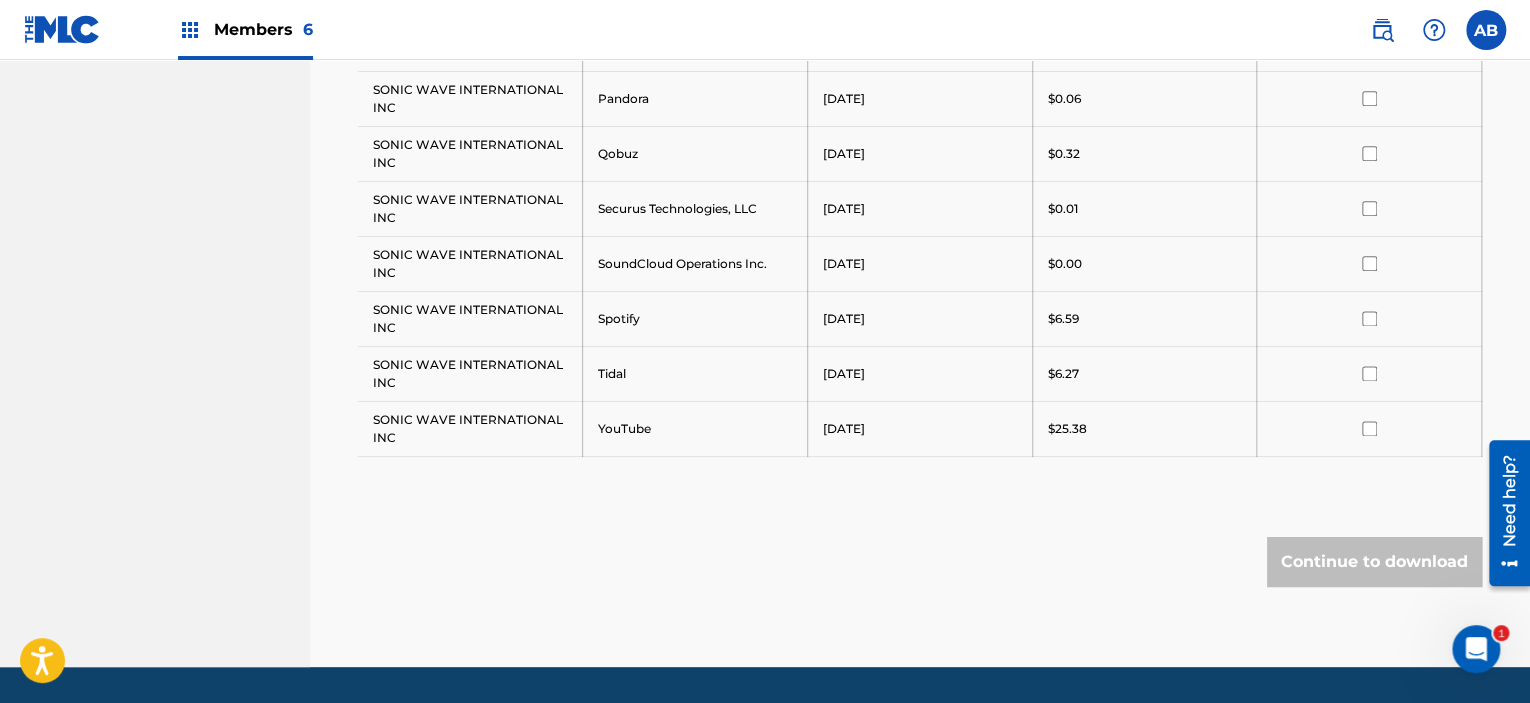 click on "YouTube" at bounding box center [695, 428] 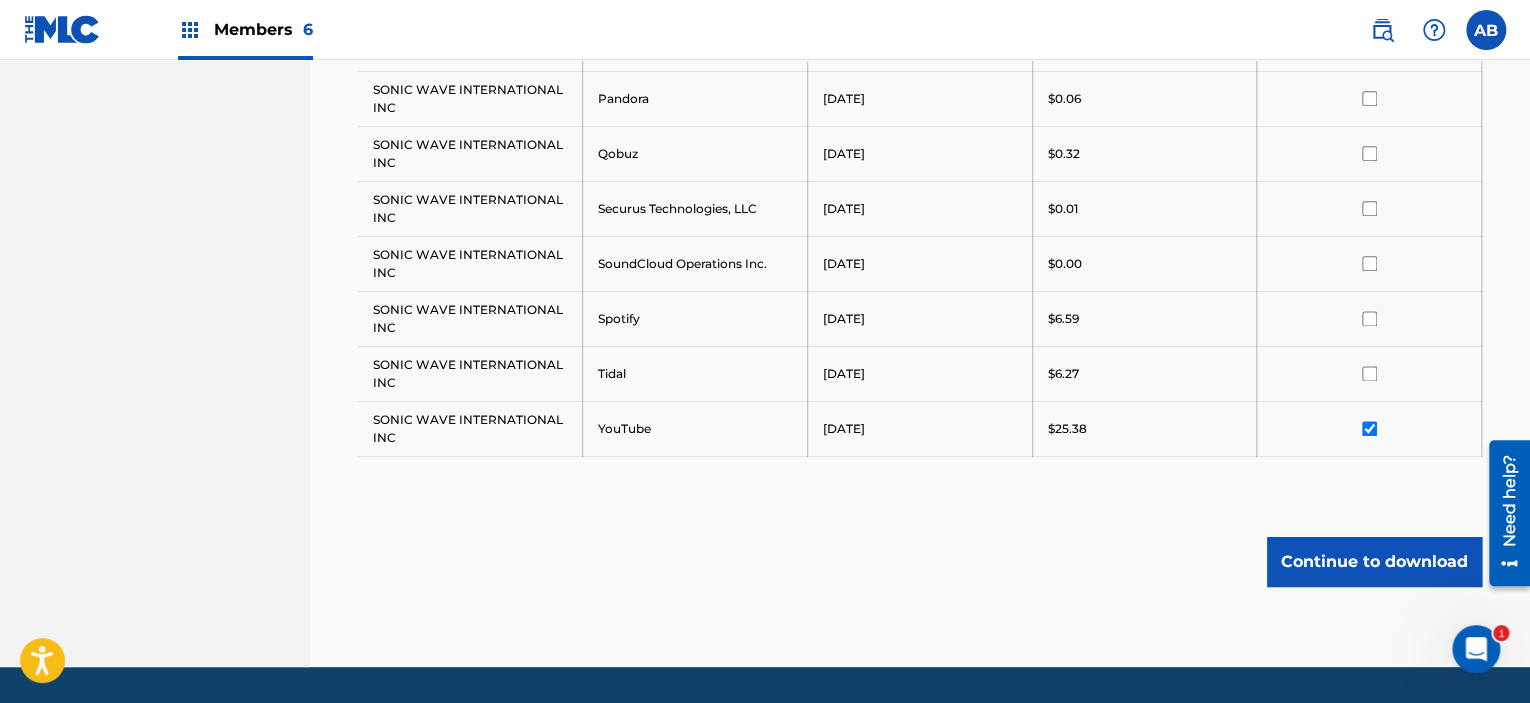 click on "Continue to download" at bounding box center (1374, 562) 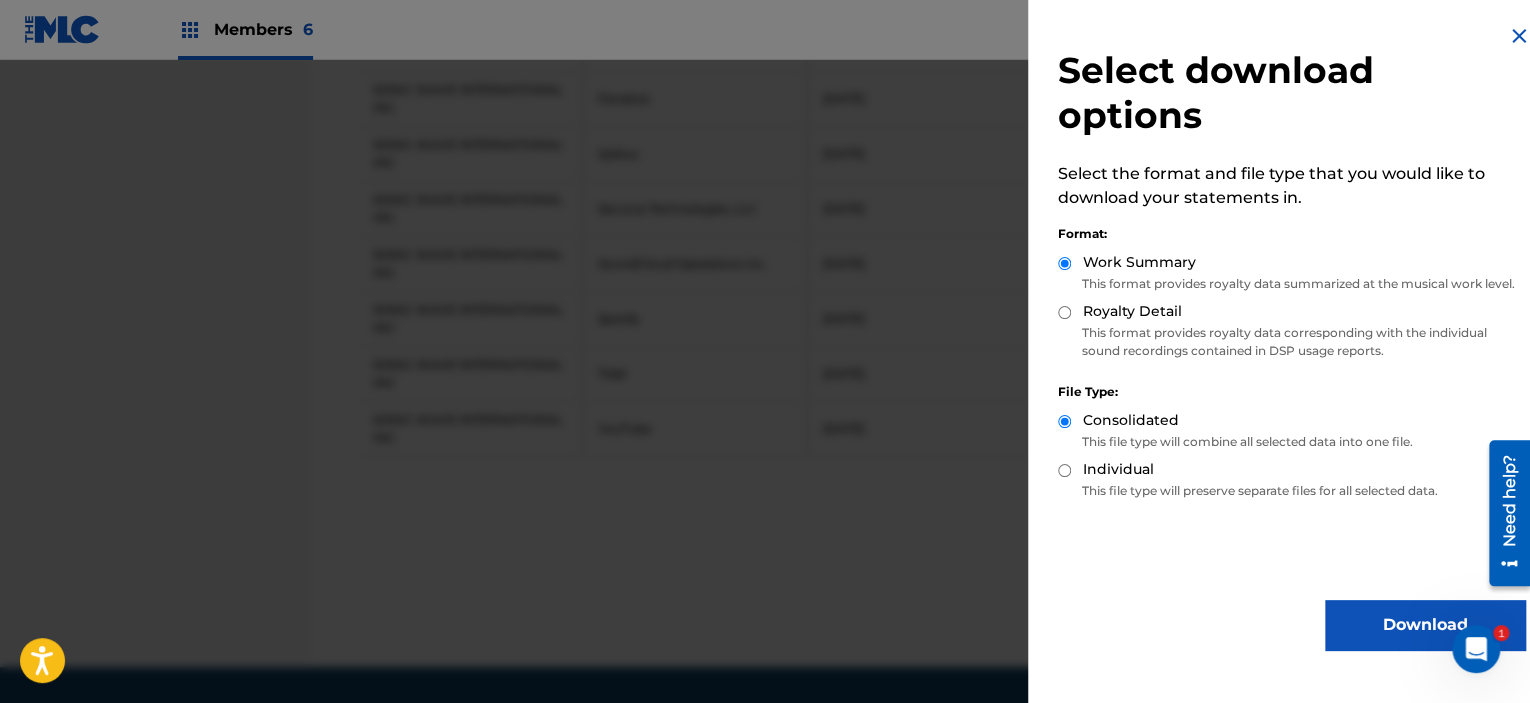 click on "Select download options Select the format and file type that you would like to download your statements in. Format: Work Summary This format provides royalty data summarized at the musical work level. Royalty Detail This format provides royalty data corresponding with the individual sound recordings contained in DSP usage reports. File Type: Consolidated This file type will combine all selected data into one file. Individual This file type will preserve separate files for all selected data. Download" at bounding box center (1291, 337) 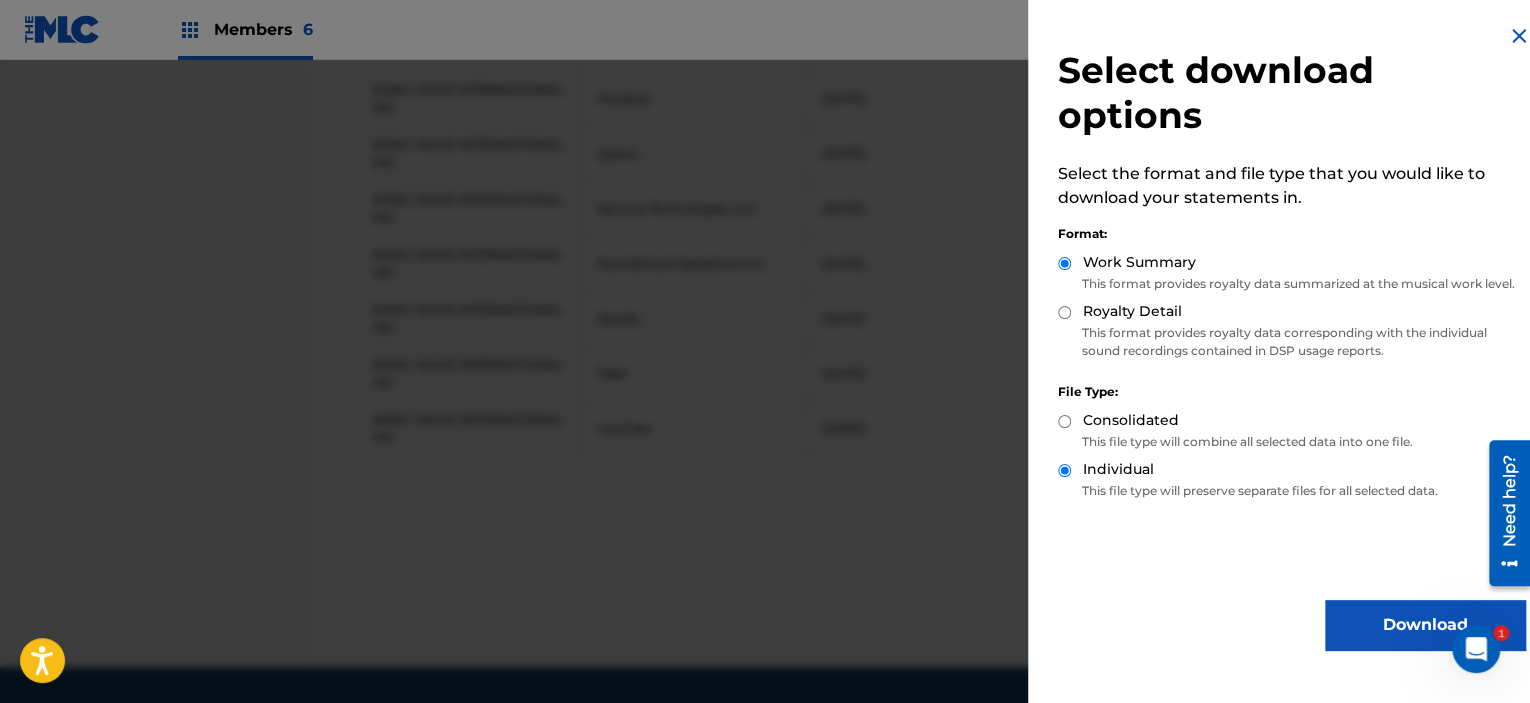click on "Royalty Detail" at bounding box center (1064, 312) 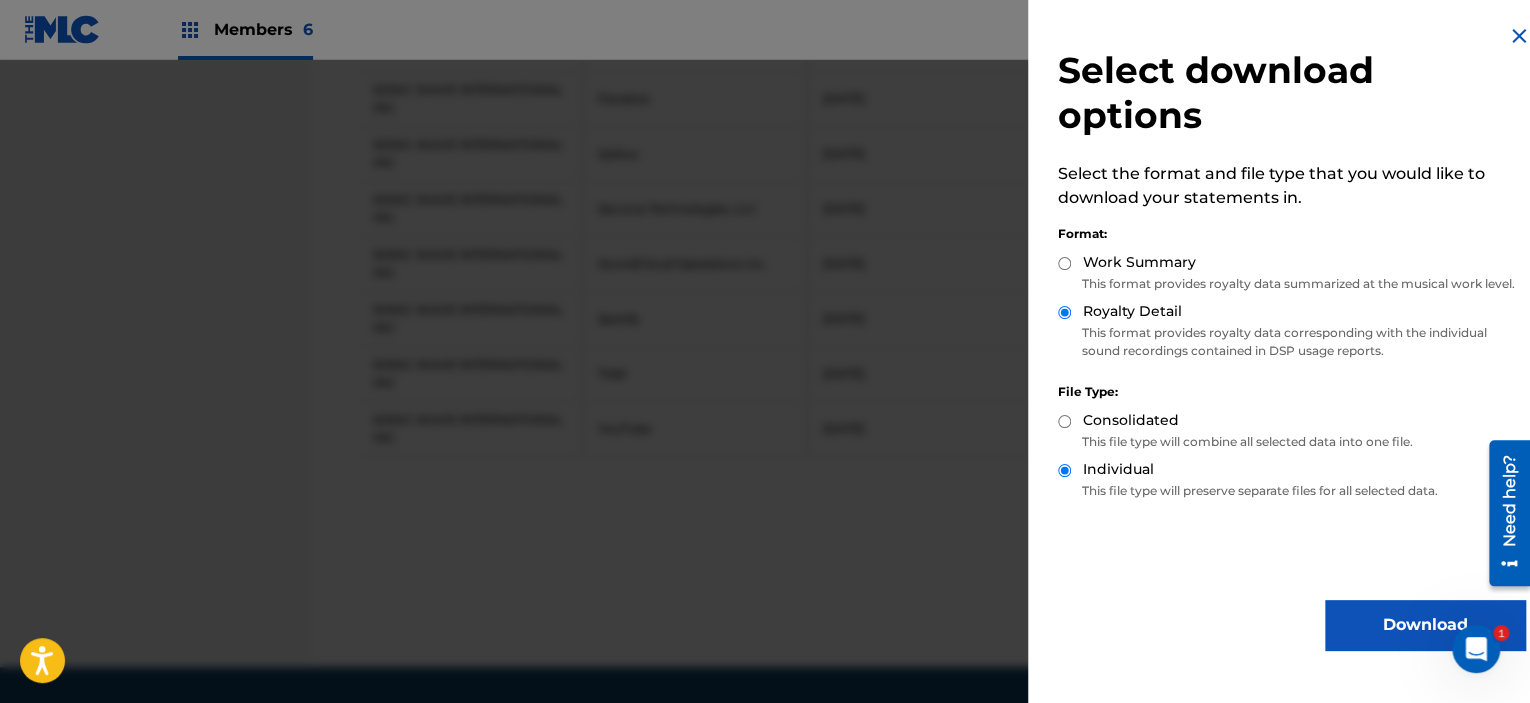 click on "Download" at bounding box center [1425, 625] 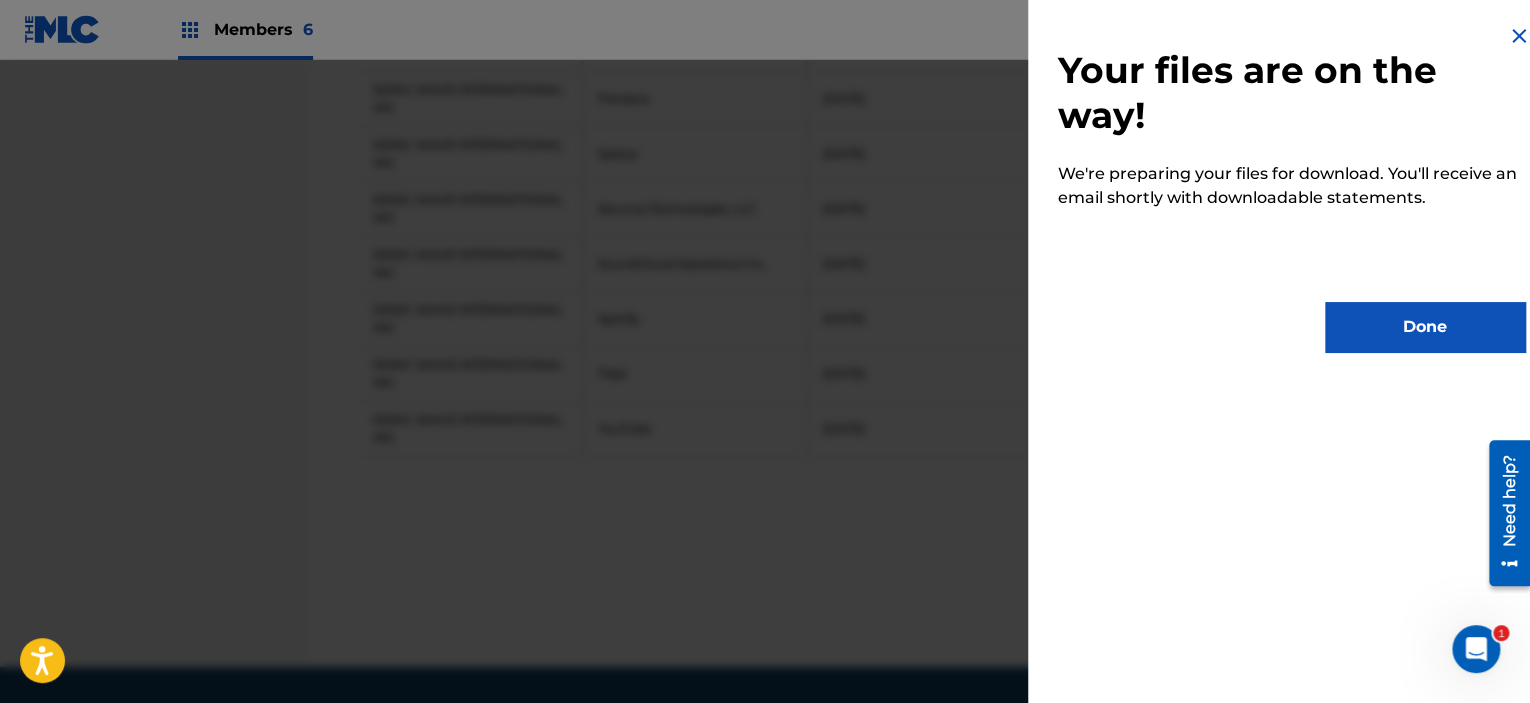 click on "Done" at bounding box center (1425, 327) 